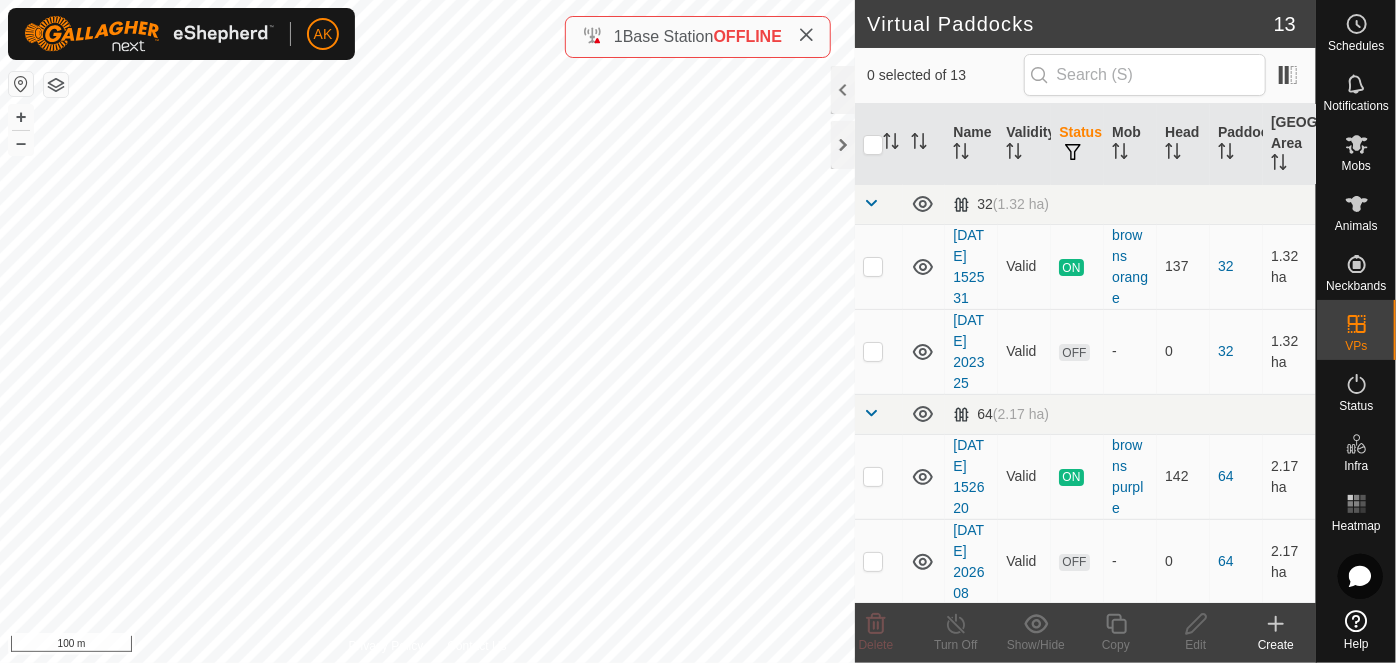 scroll, scrollTop: 0, scrollLeft: 0, axis: both 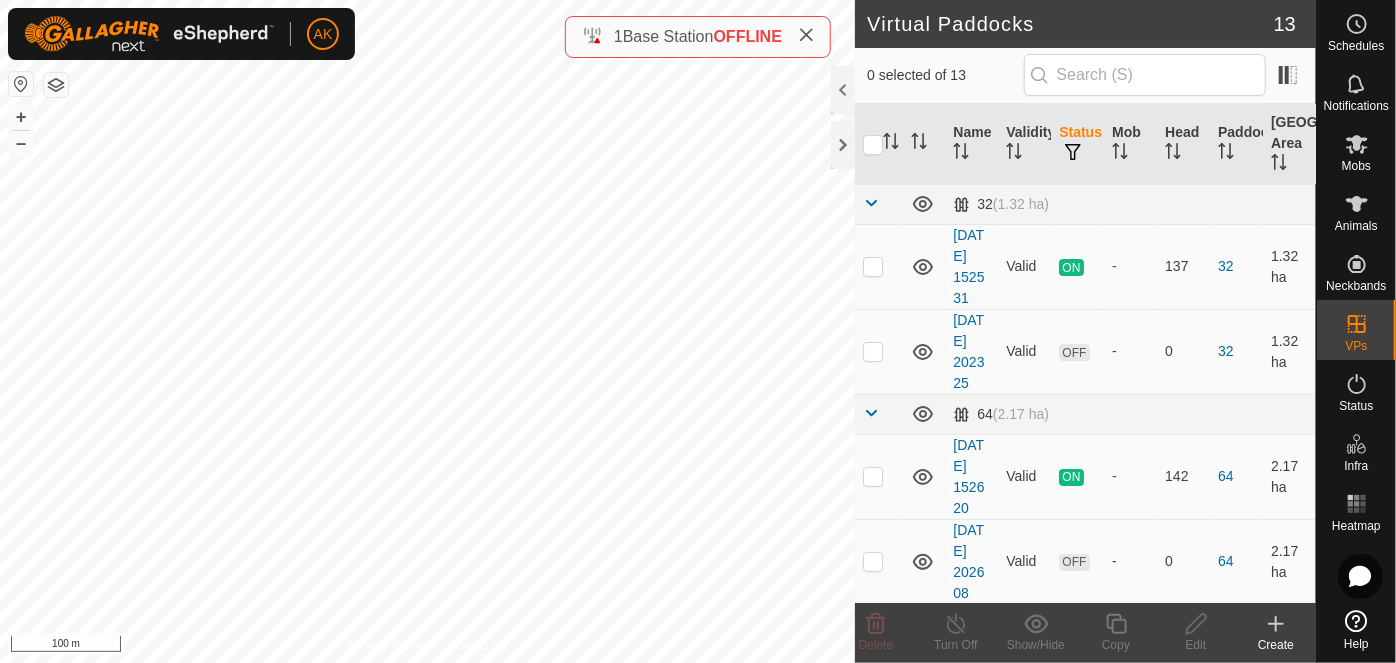 checkbox on "true" 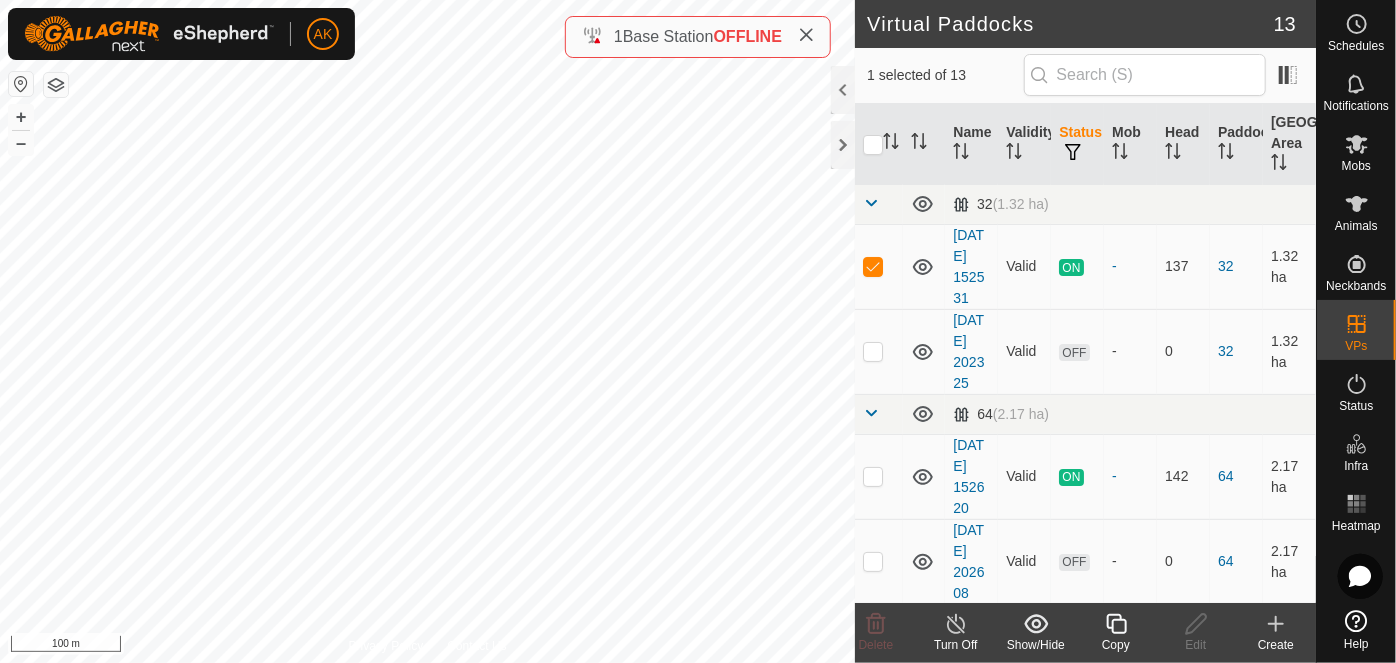 click 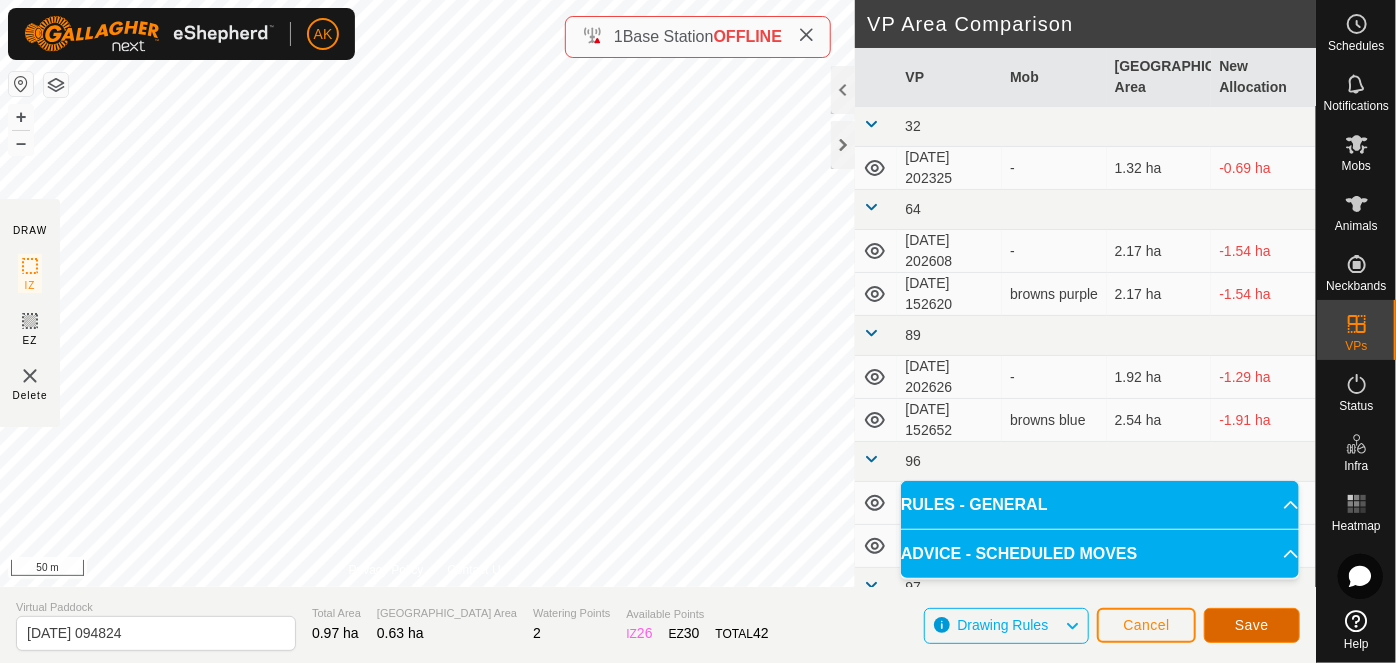 click on "Save" 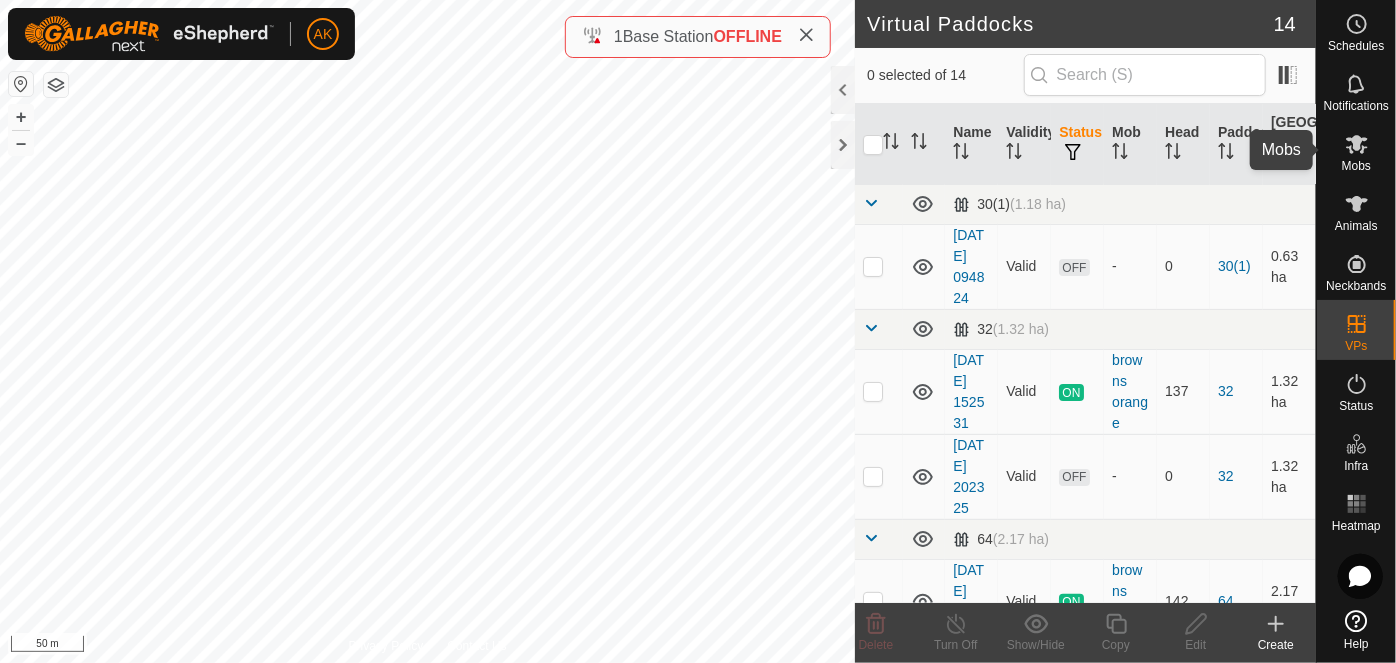 click 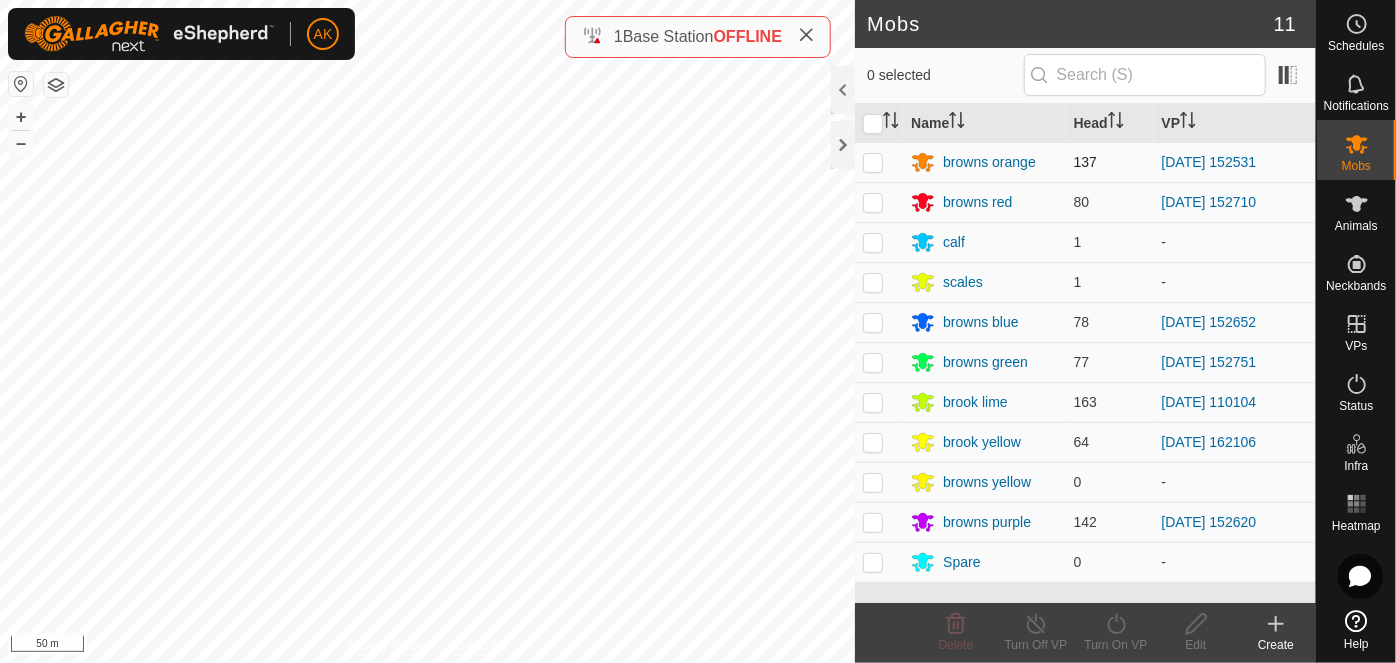 click at bounding box center (879, 162) 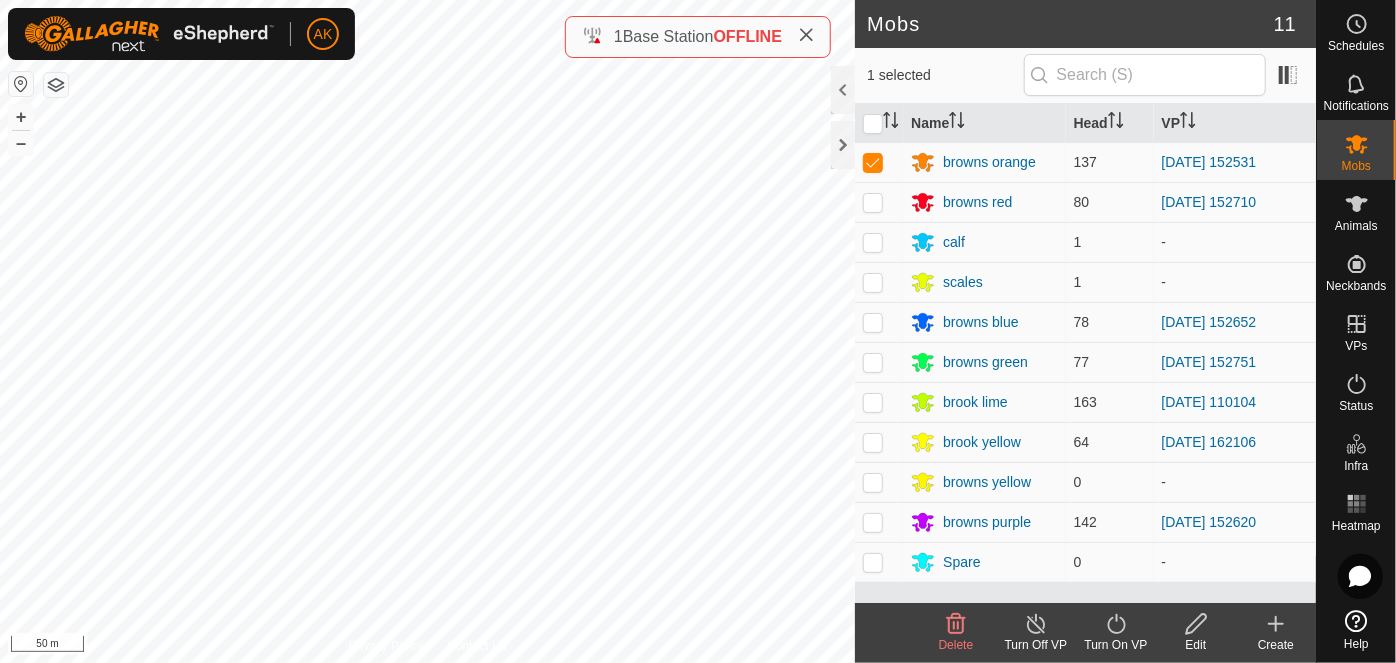 click 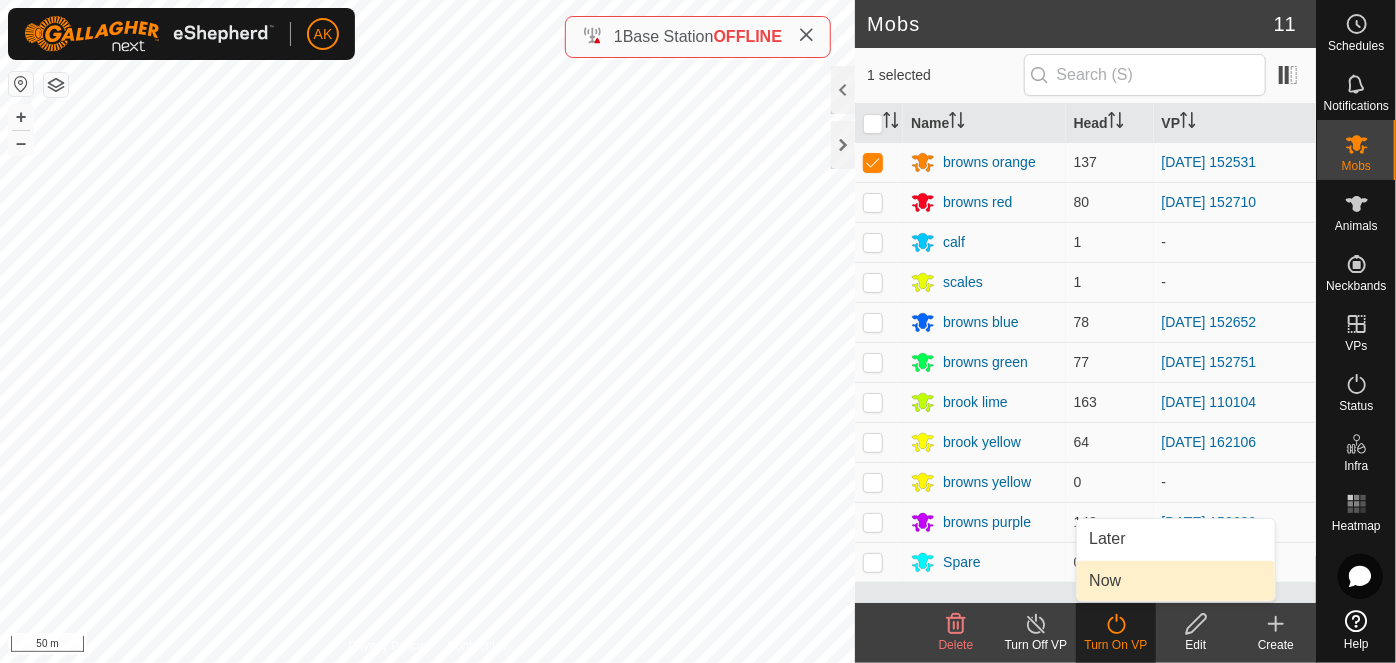 click on "Now" at bounding box center [1176, 581] 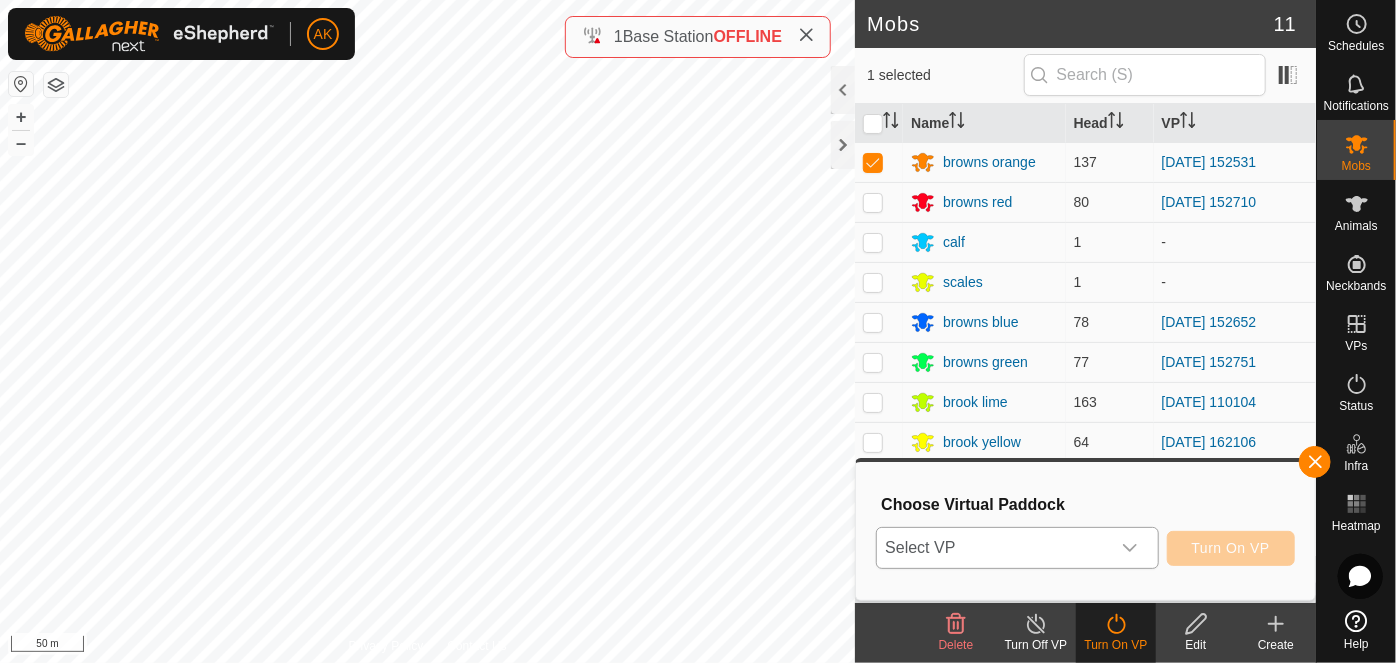 click on "Select VP" at bounding box center [993, 548] 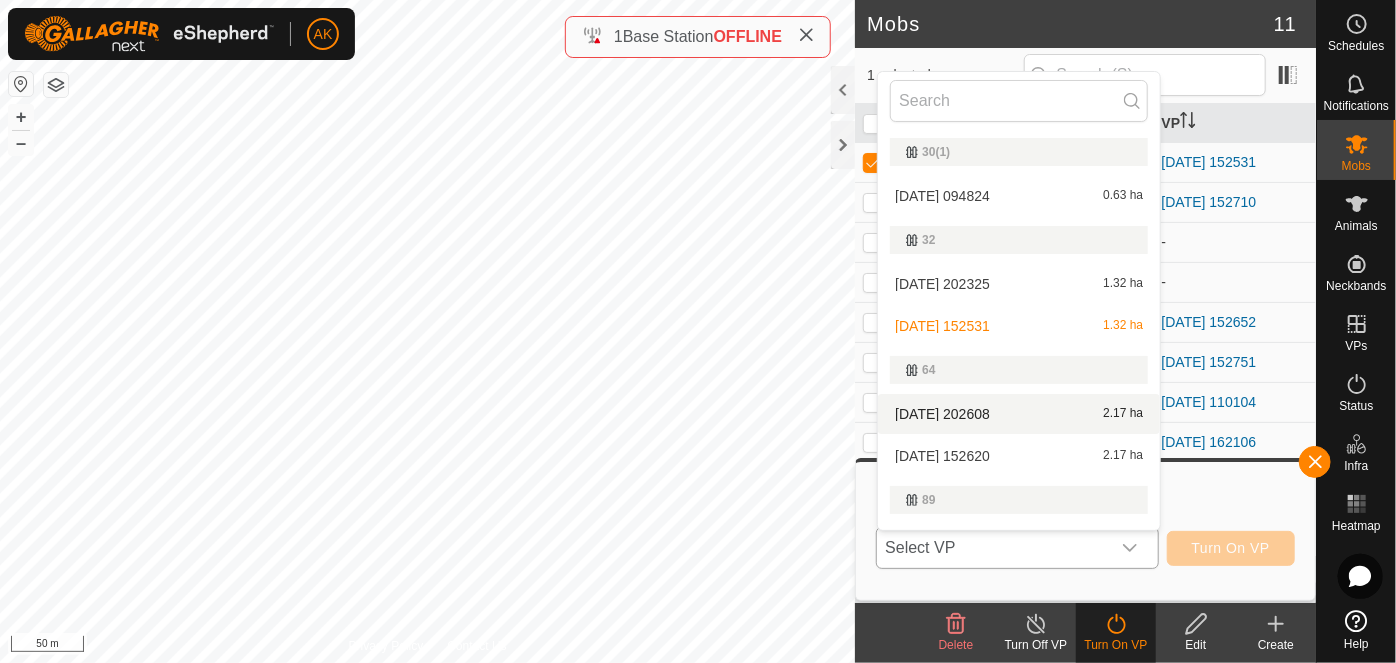 scroll, scrollTop: 34, scrollLeft: 0, axis: vertical 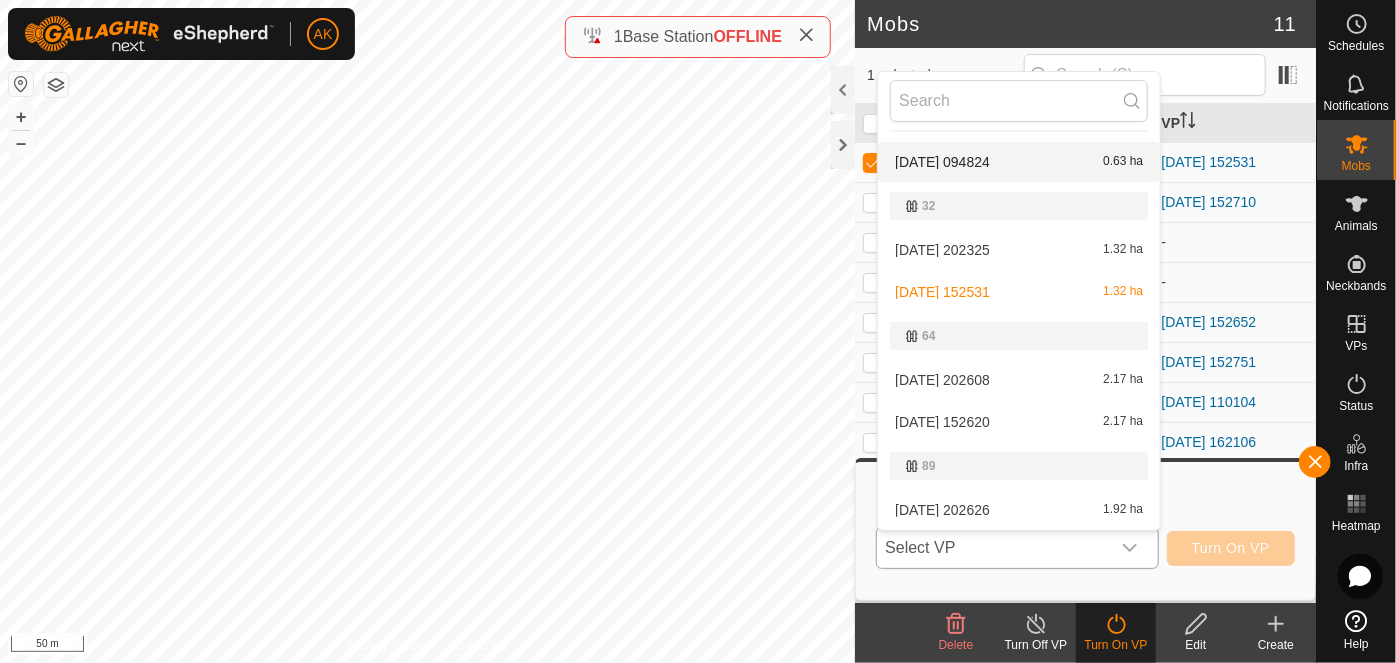 click on "[DATE] 094824  0.63 ha" at bounding box center [1019, 162] 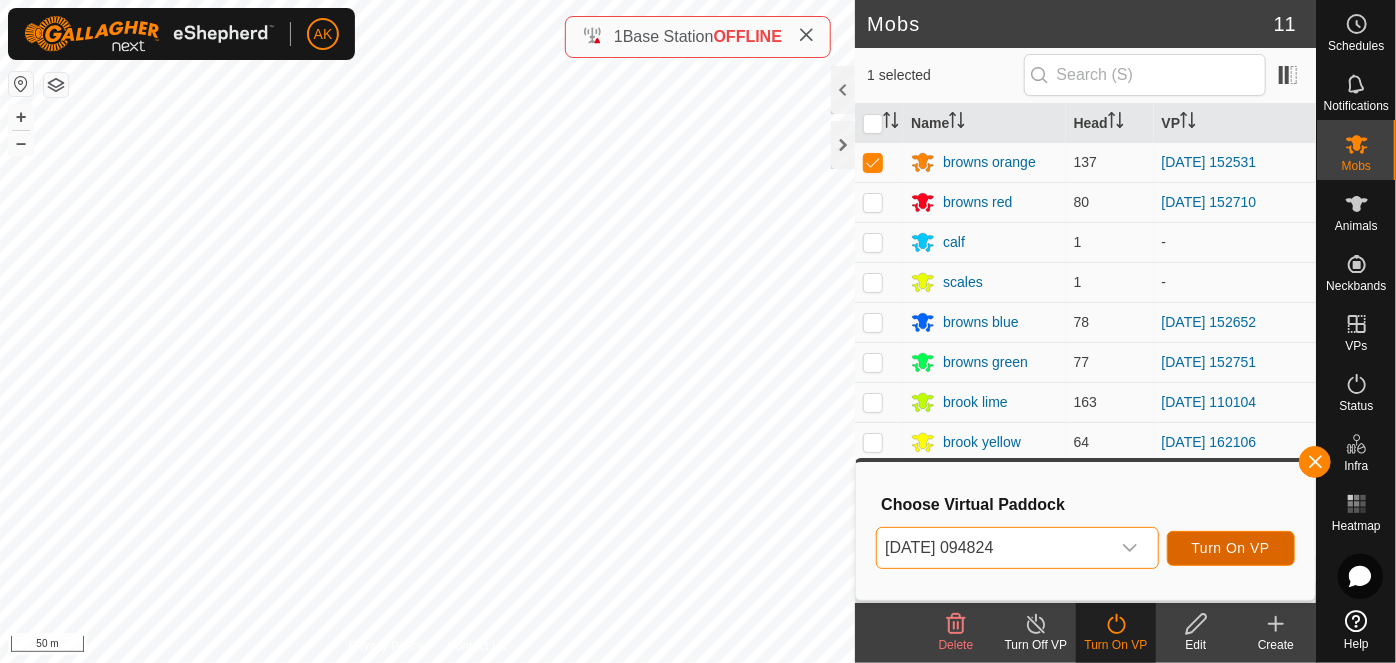click on "Turn On VP" at bounding box center (1231, 548) 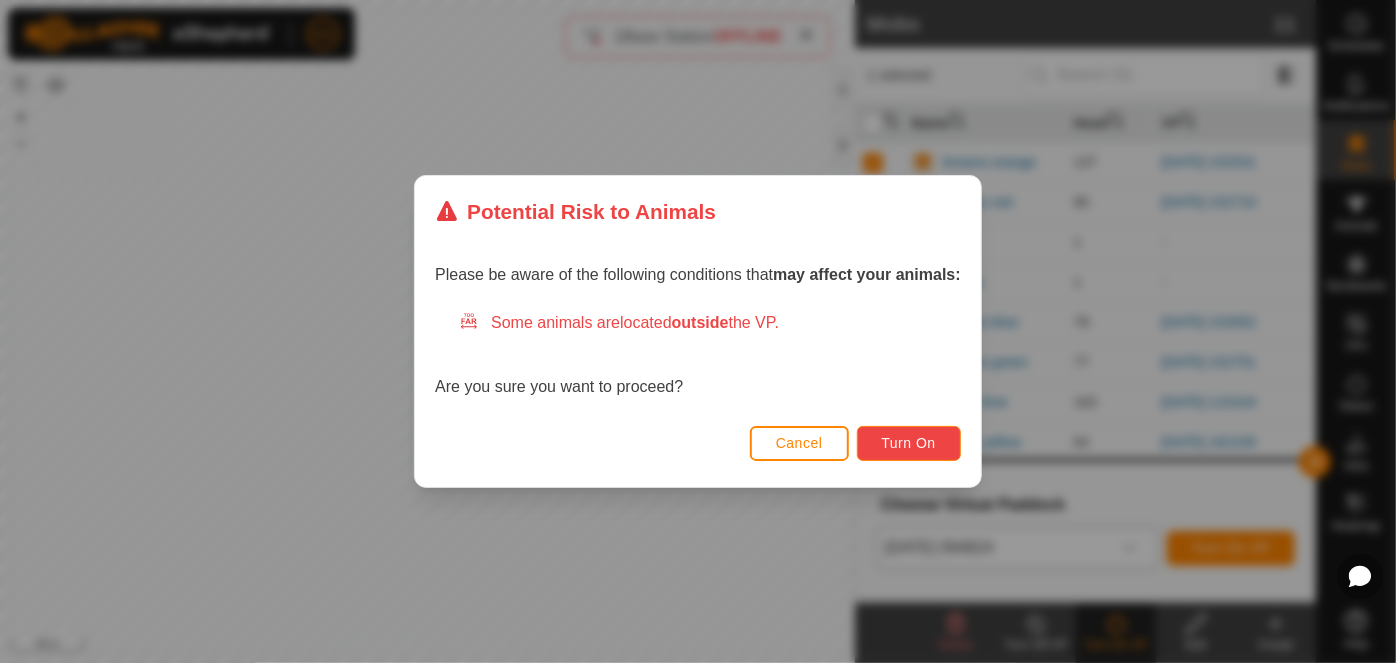 click on "Turn On" at bounding box center [909, 443] 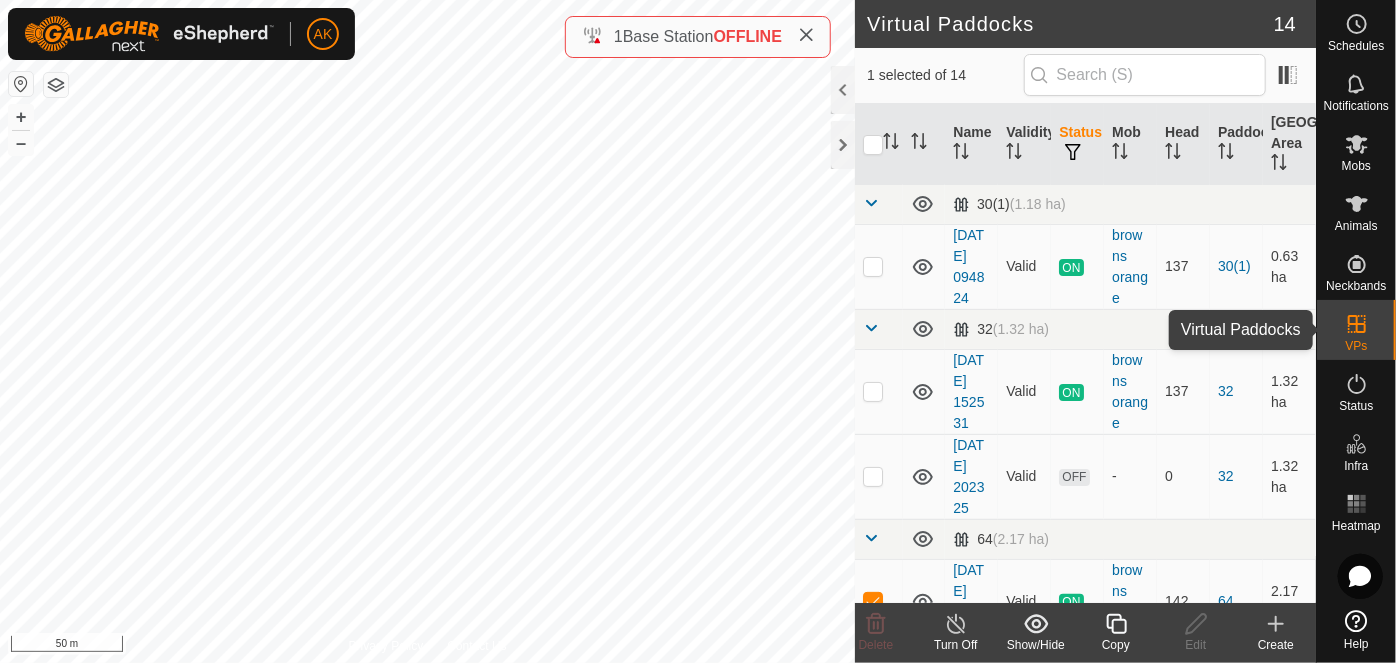 click 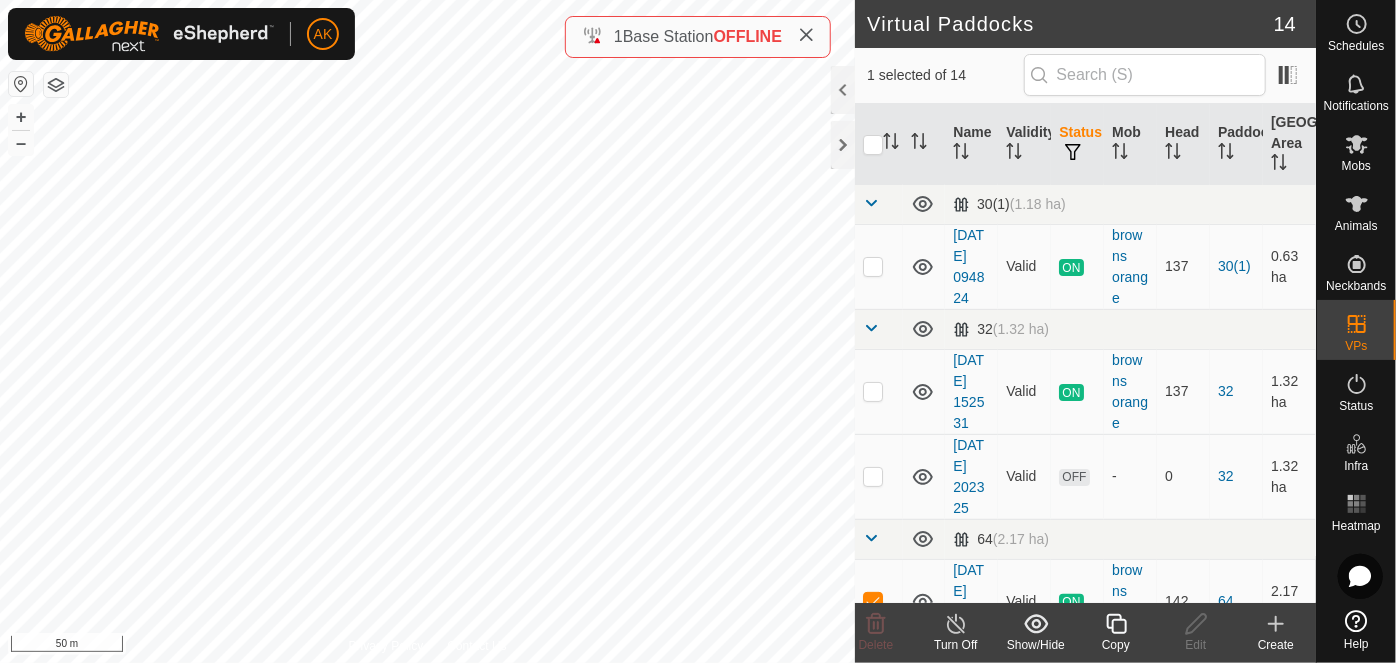 click 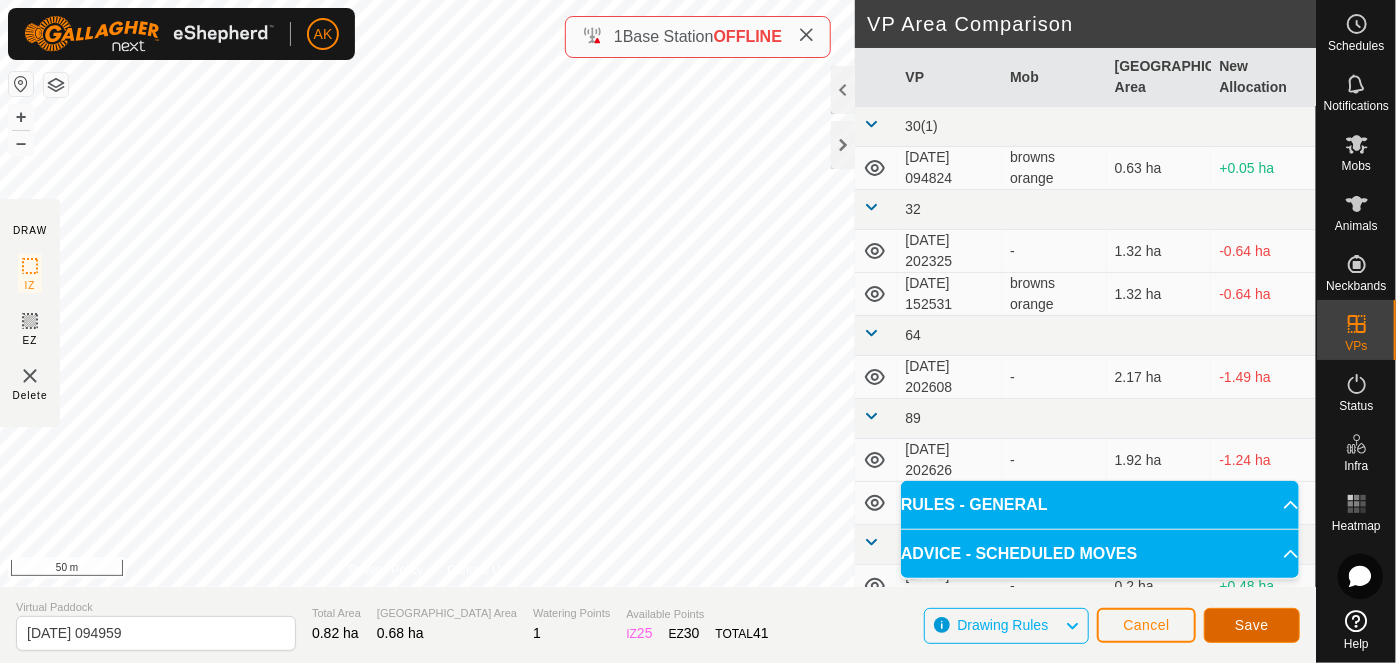 click on "Save" 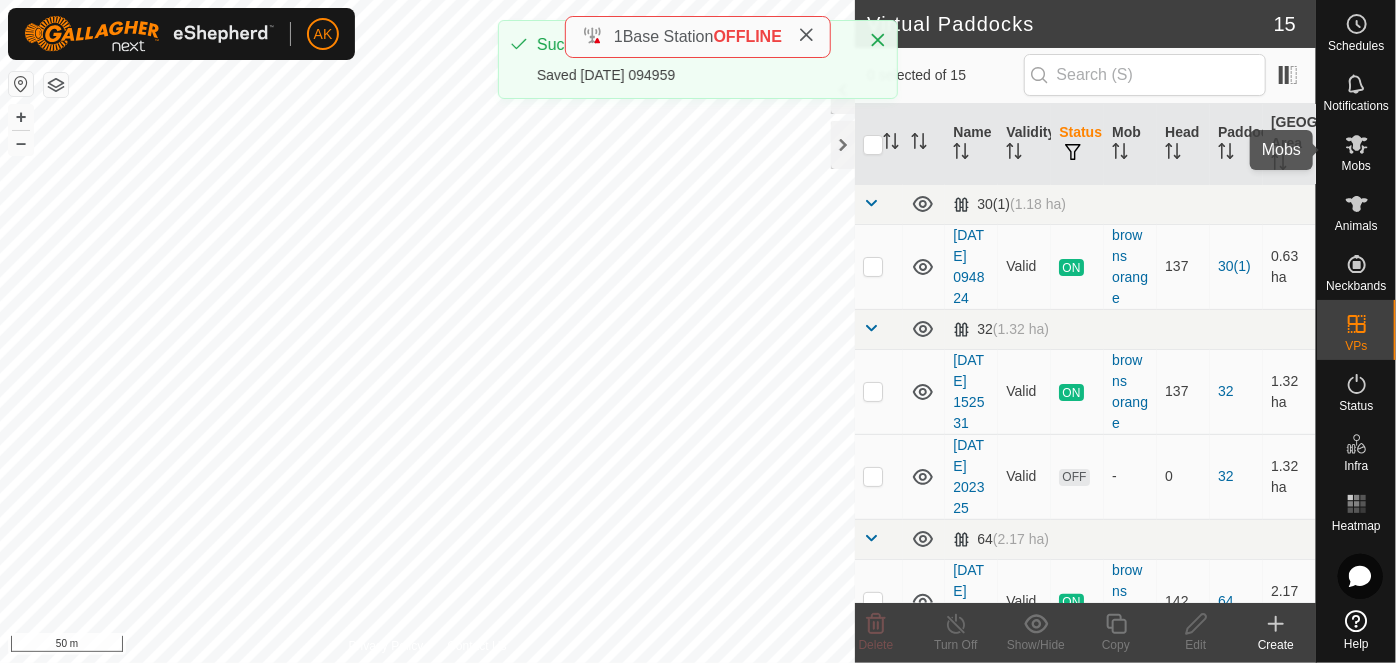 click 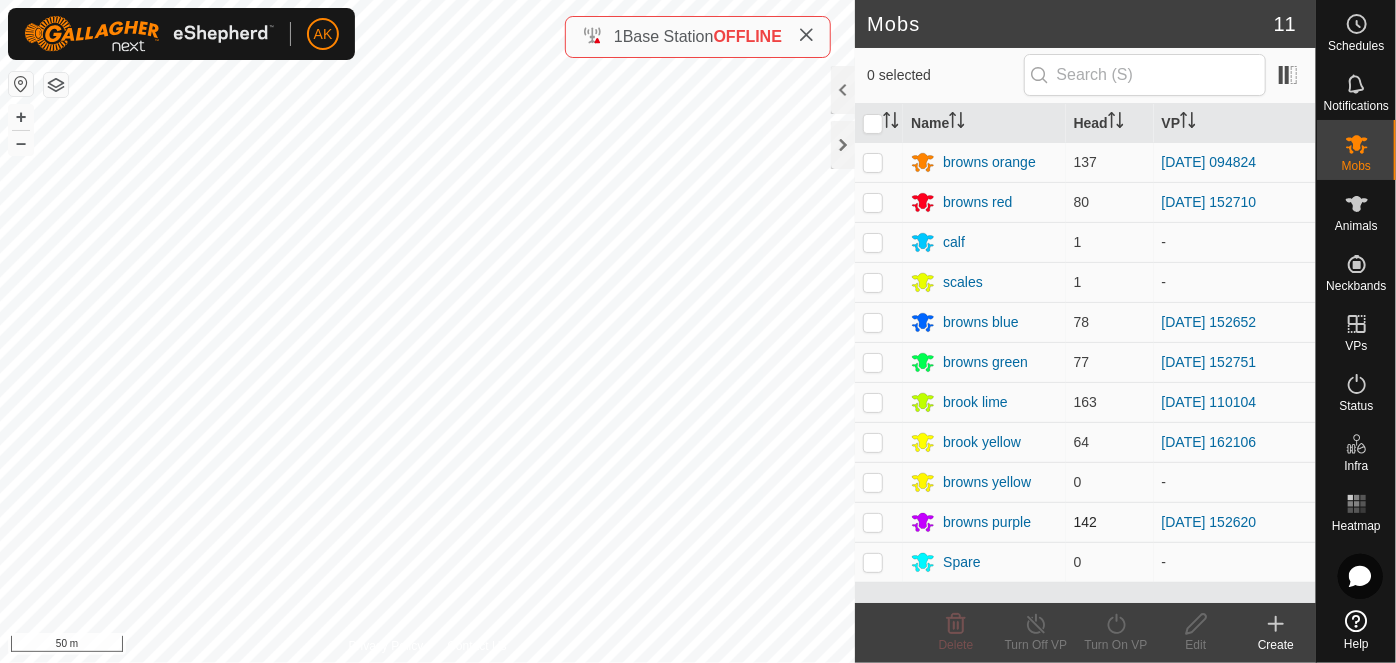 click at bounding box center [879, 522] 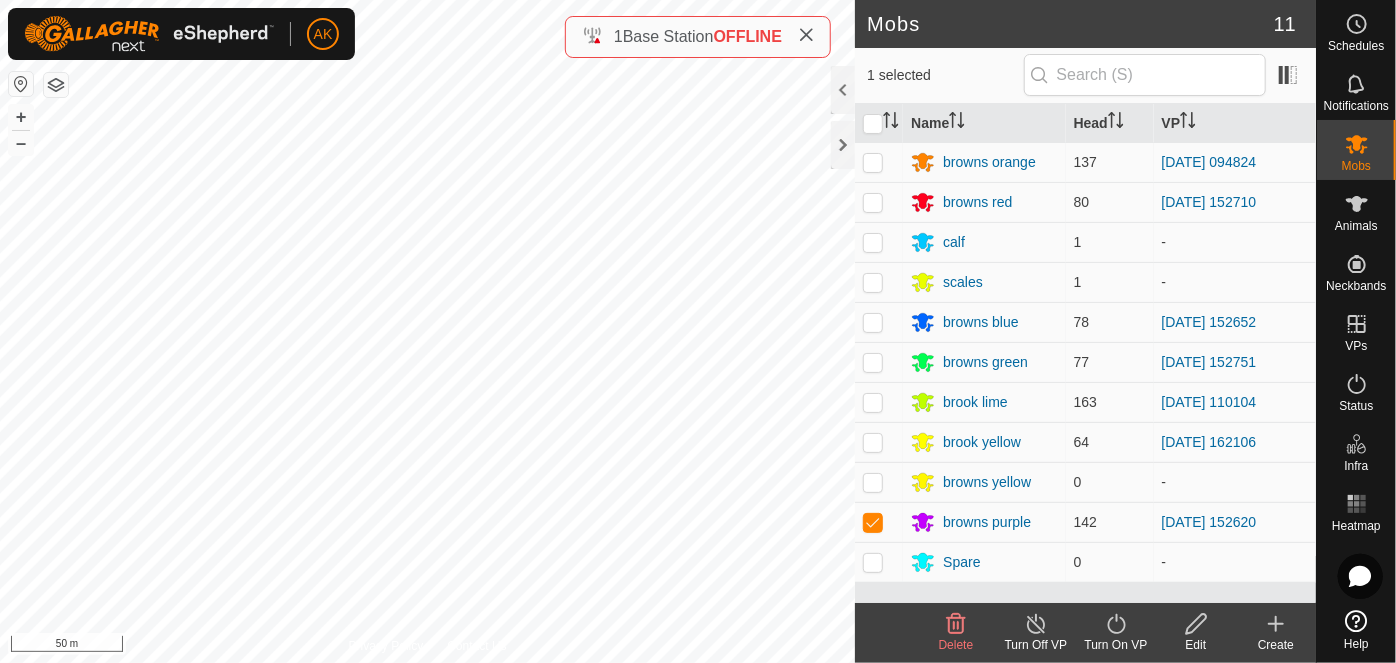 click 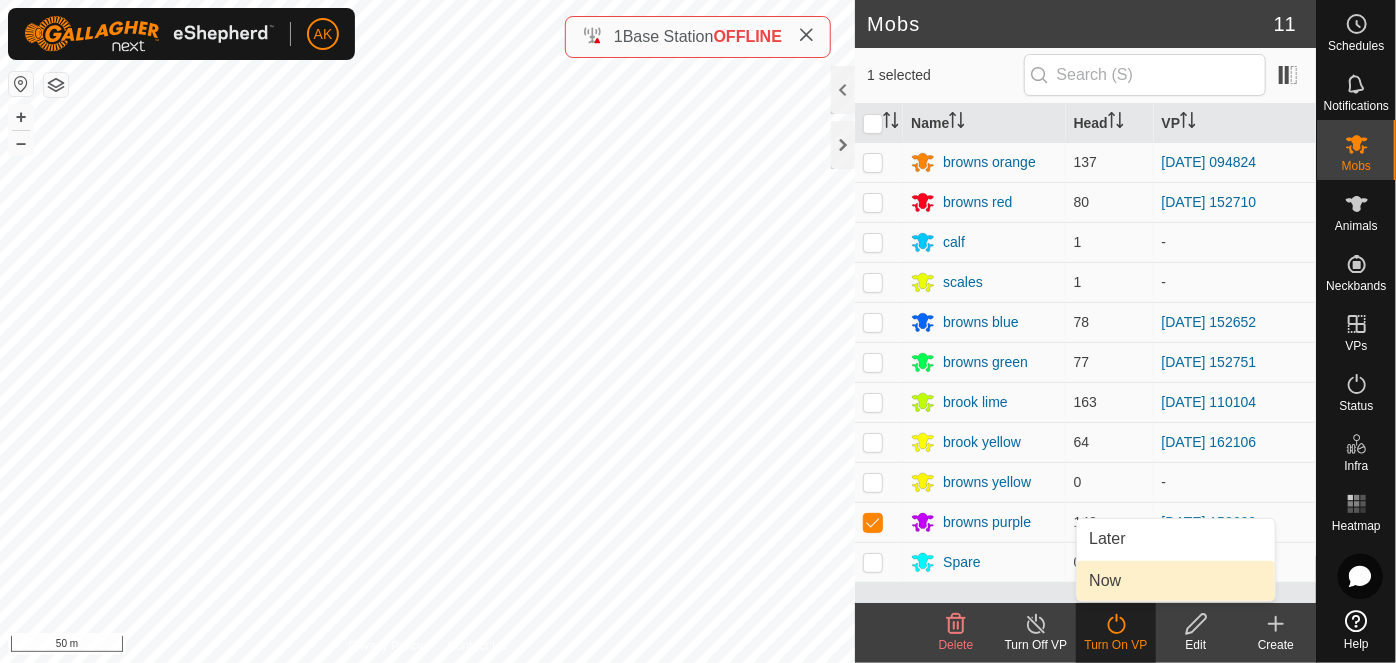 click on "Now" at bounding box center (1176, 581) 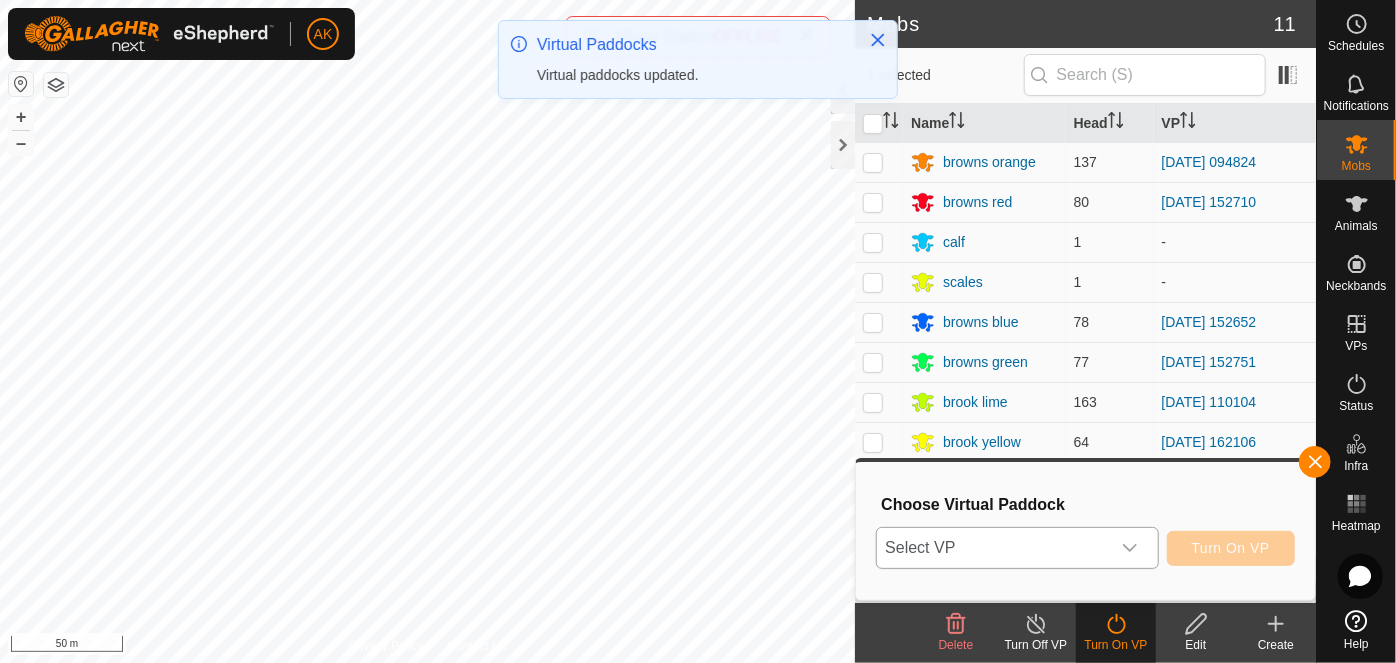 click at bounding box center [1130, 548] 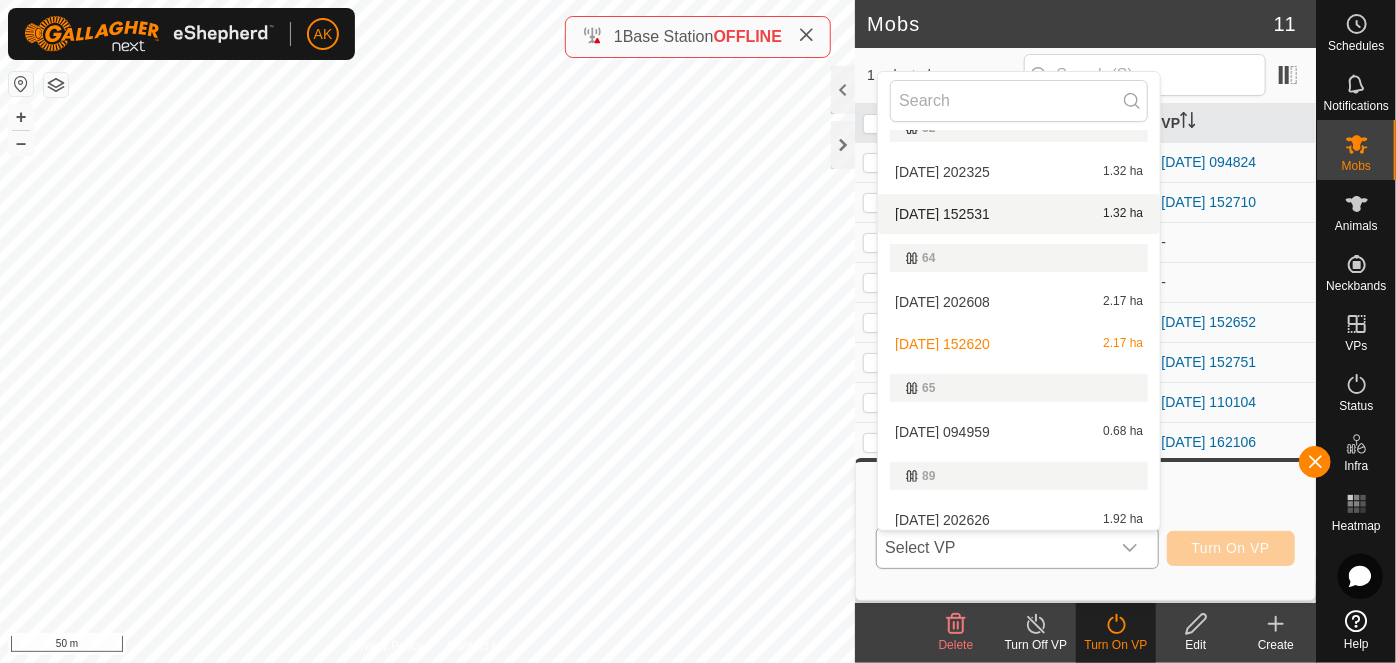 scroll, scrollTop: 181, scrollLeft: 0, axis: vertical 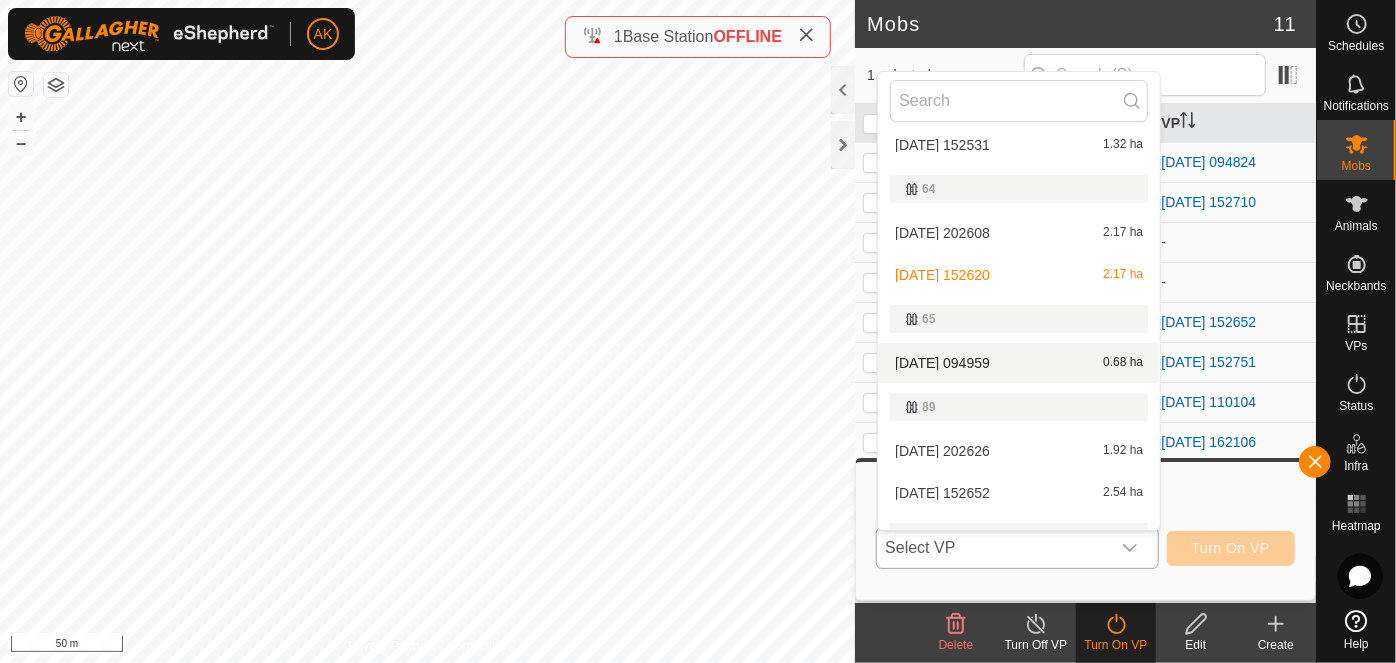 click on "[DATE] 094959  0.68 ha" at bounding box center [1019, 363] 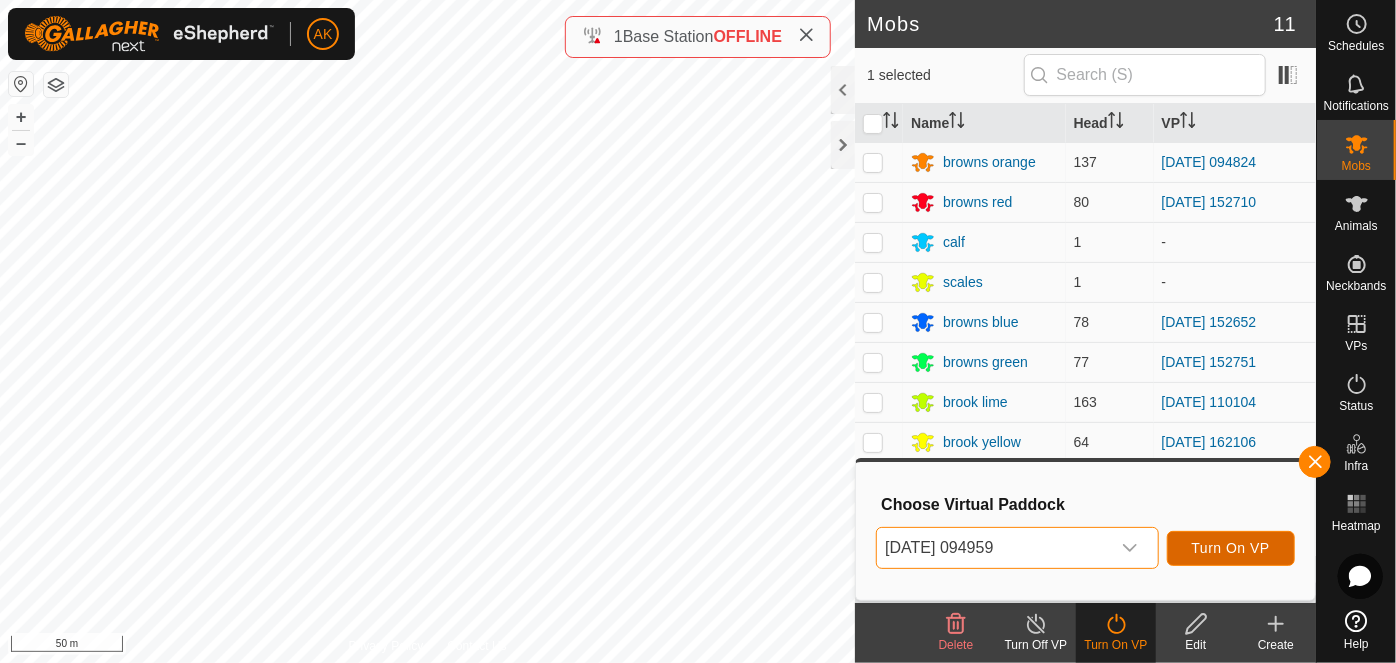 click on "Turn On VP" at bounding box center [1231, 548] 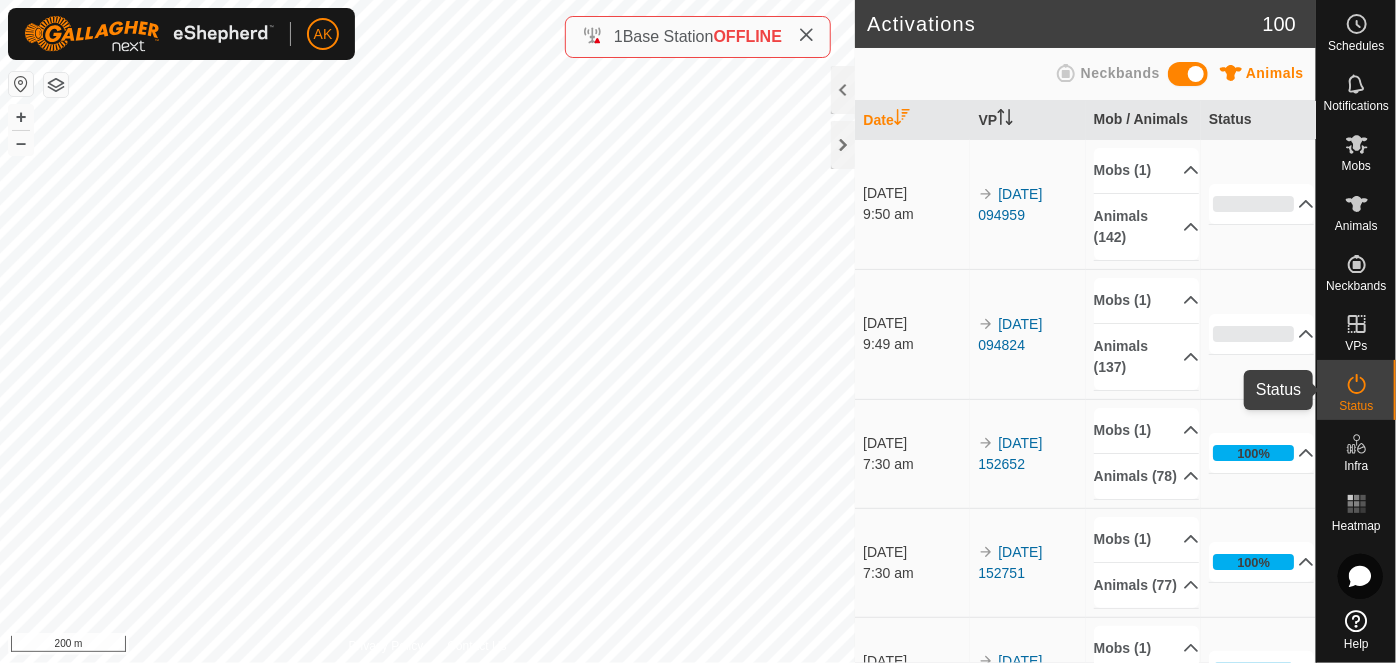 click 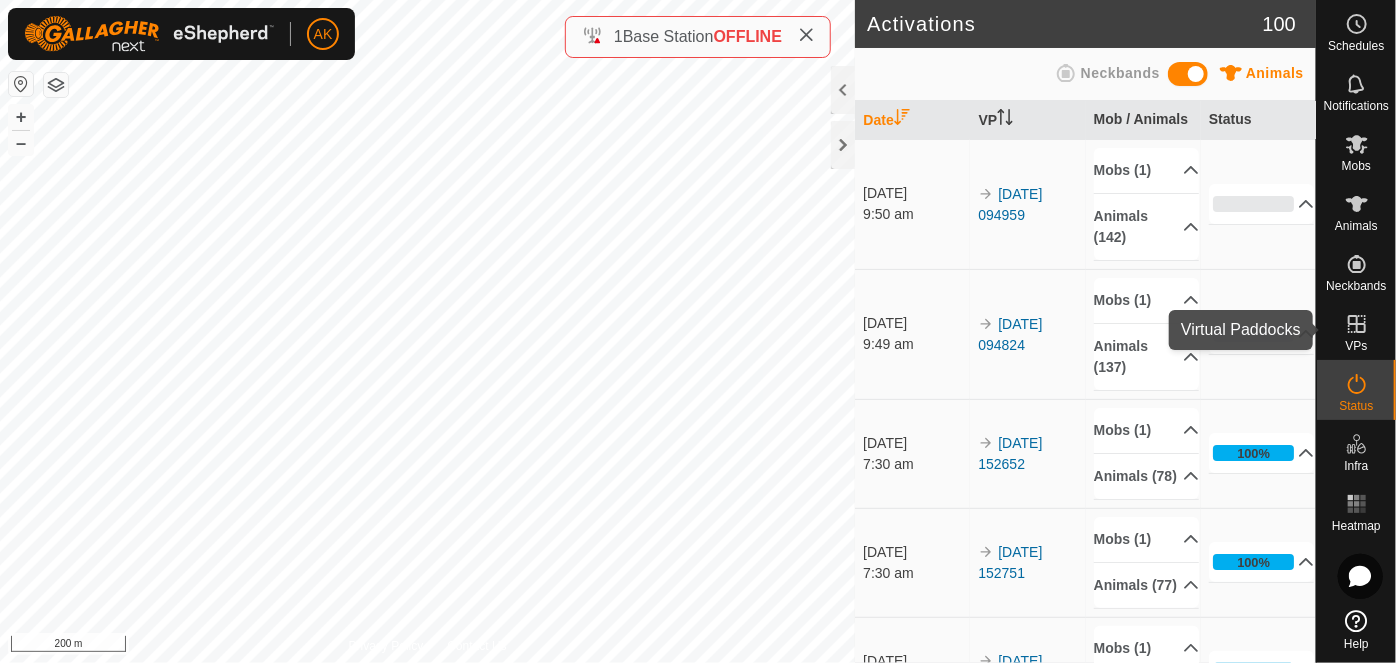 click 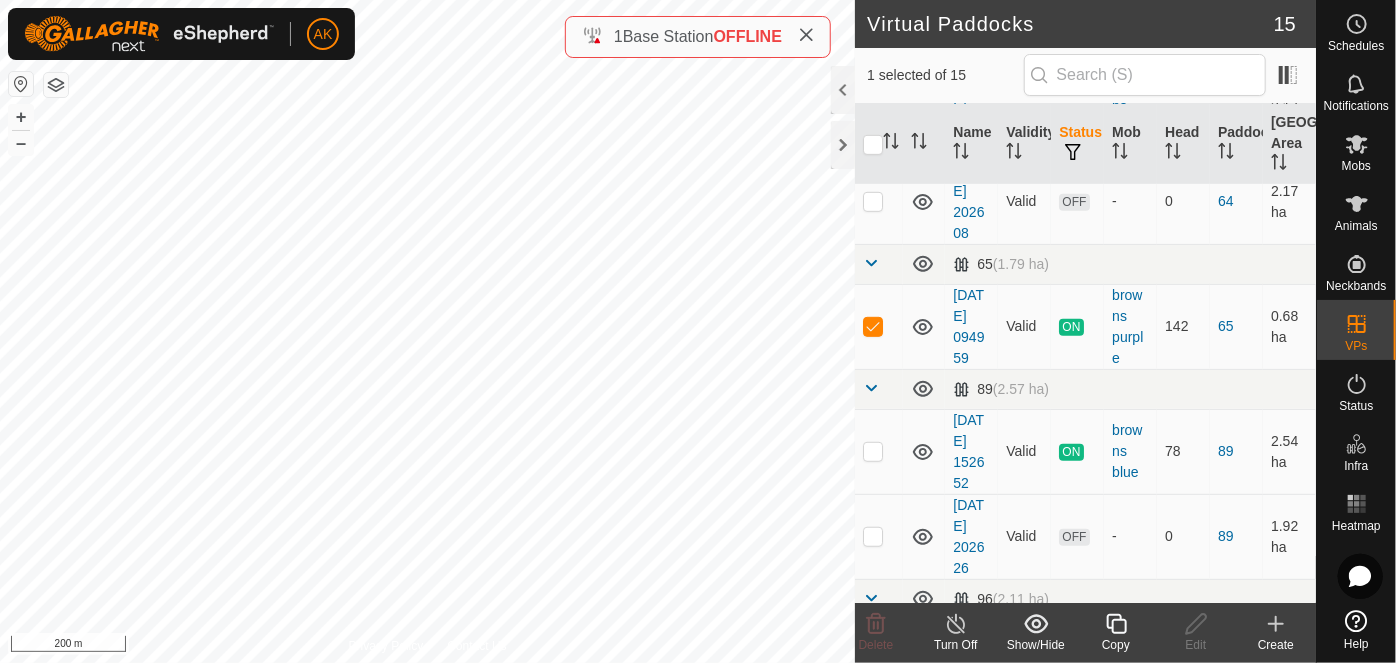 scroll, scrollTop: 545, scrollLeft: 0, axis: vertical 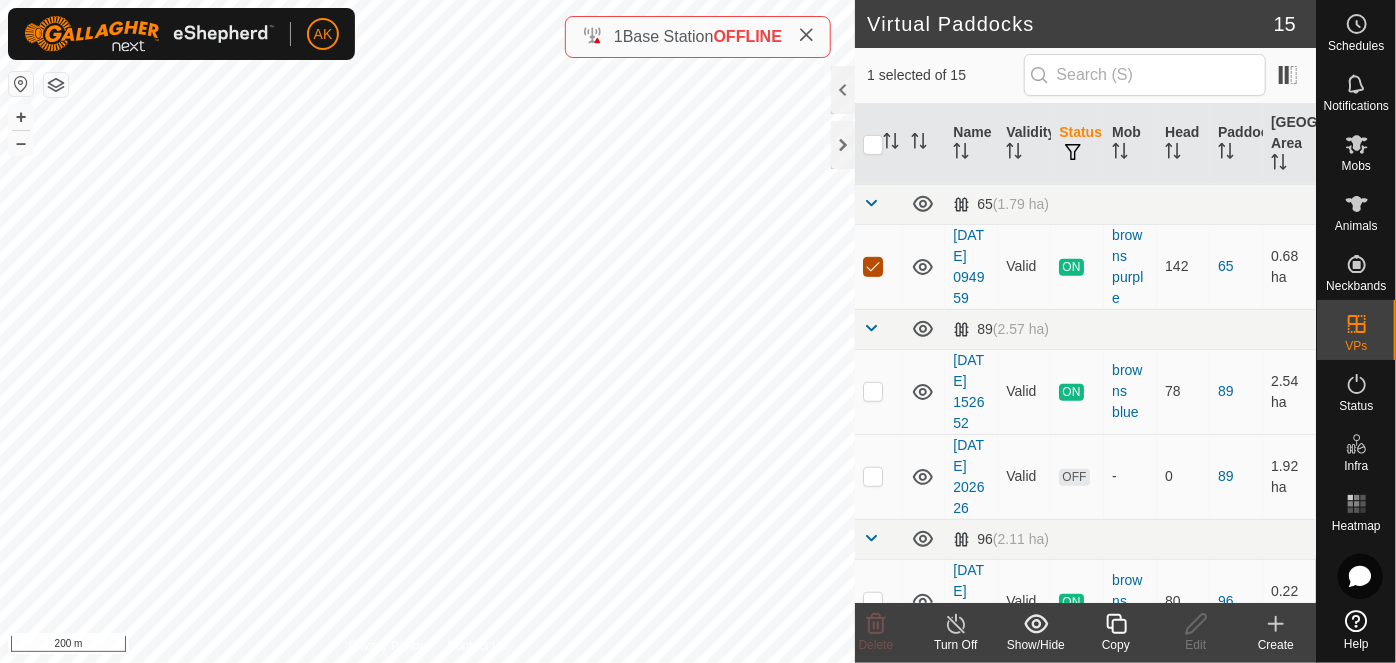 click at bounding box center (873, 267) 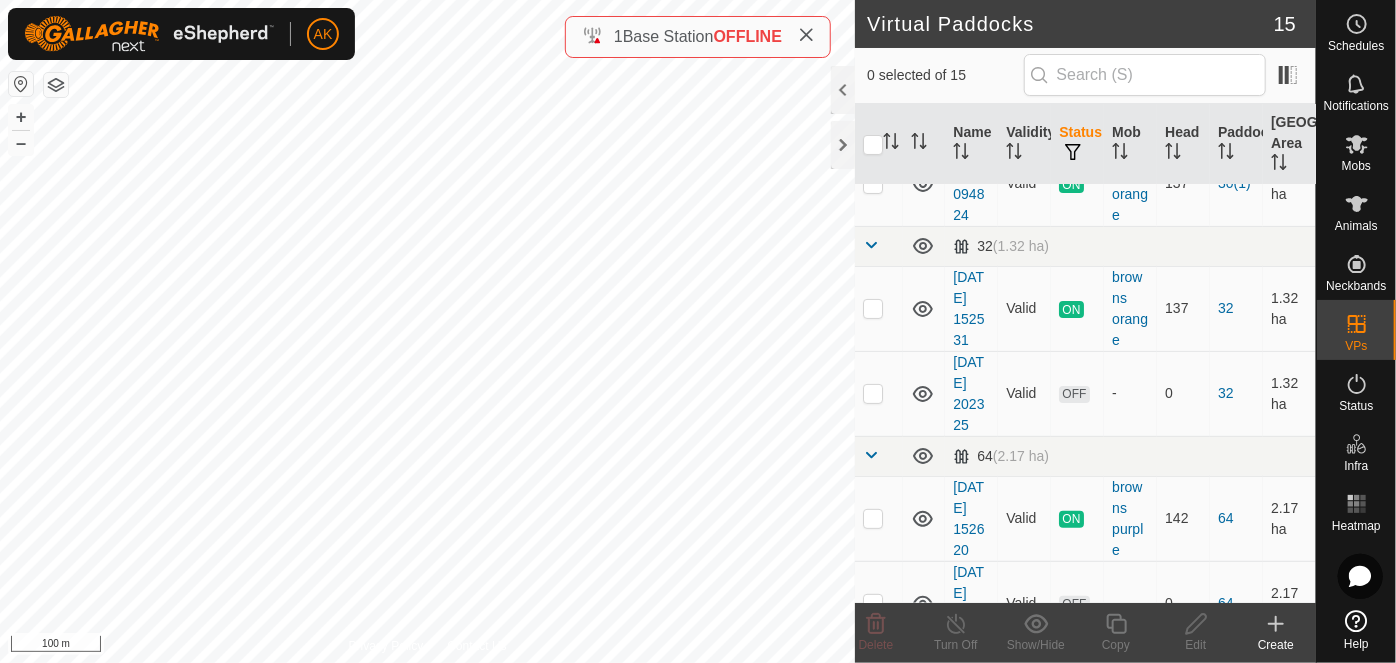 scroll, scrollTop: 181, scrollLeft: 0, axis: vertical 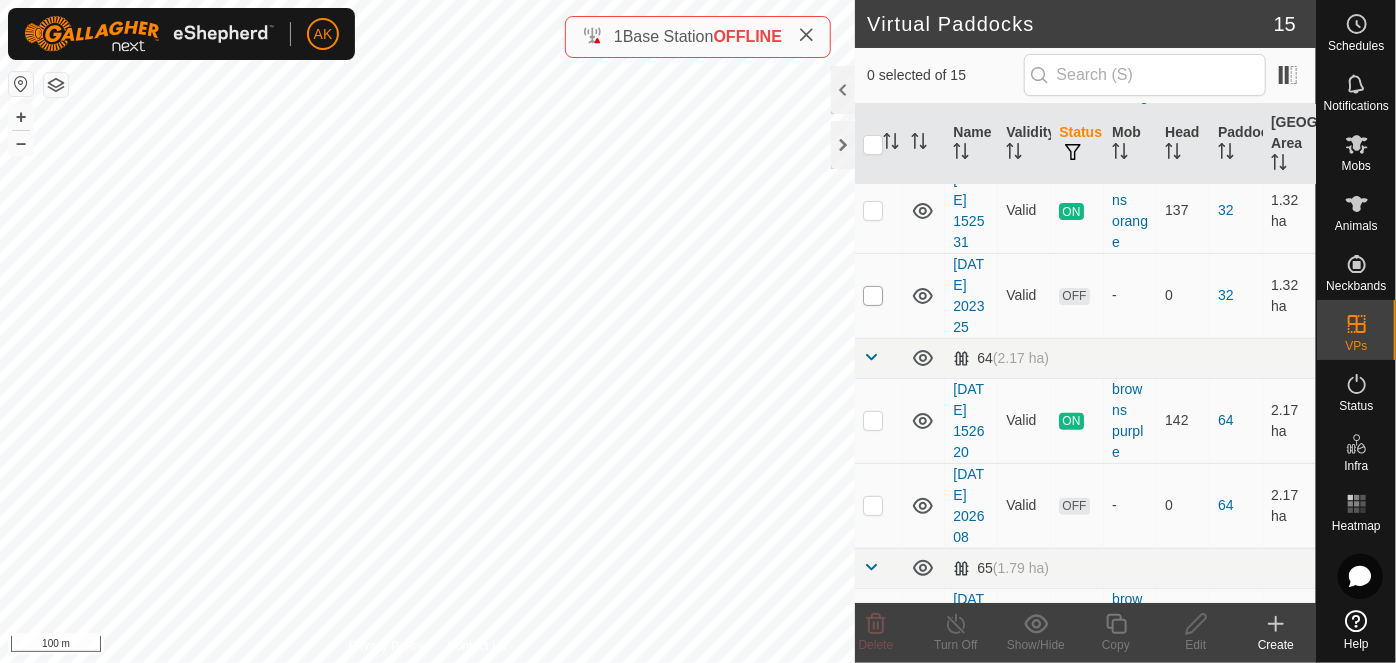 click at bounding box center [873, 296] 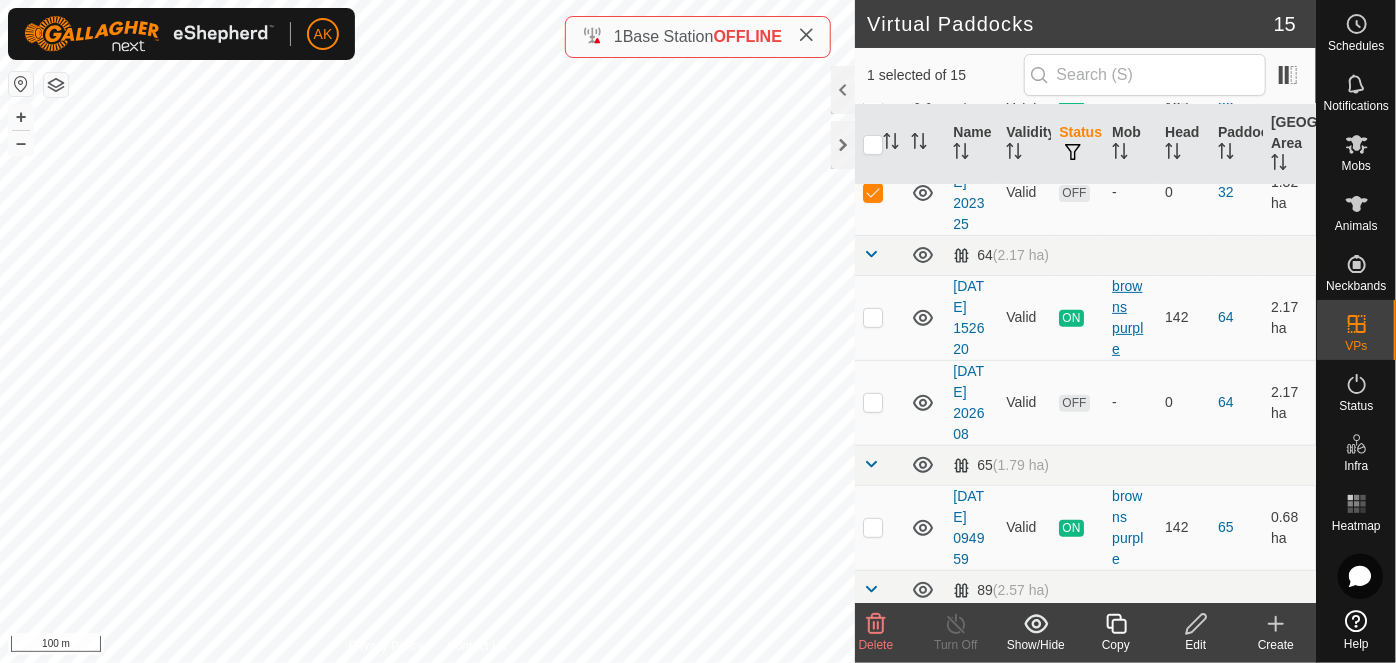 scroll, scrollTop: 363, scrollLeft: 0, axis: vertical 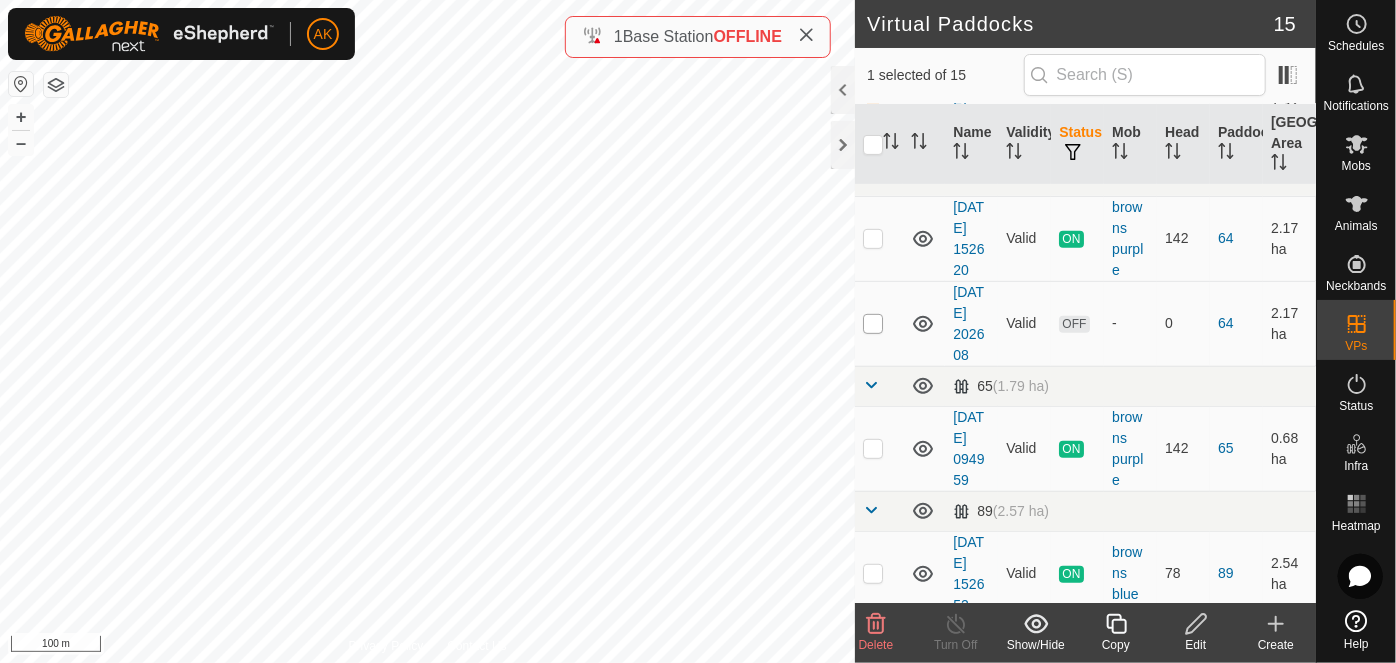 click at bounding box center (873, 324) 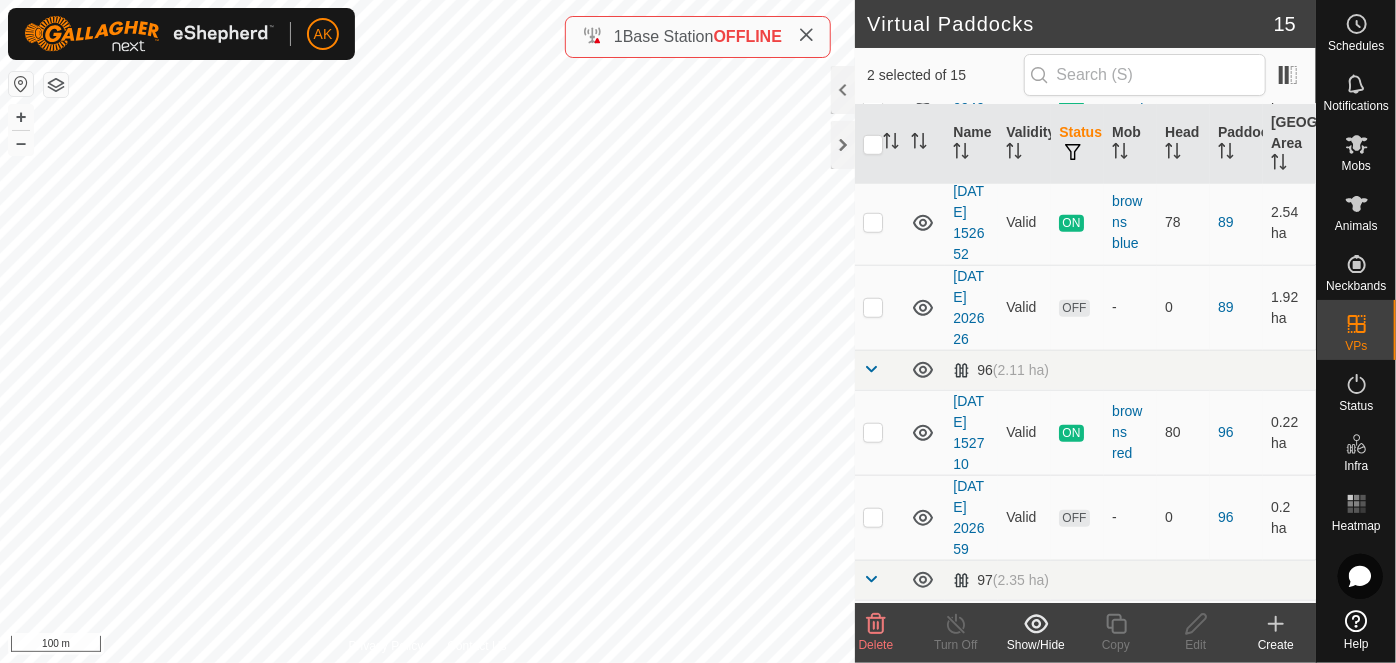 scroll, scrollTop: 818, scrollLeft: 0, axis: vertical 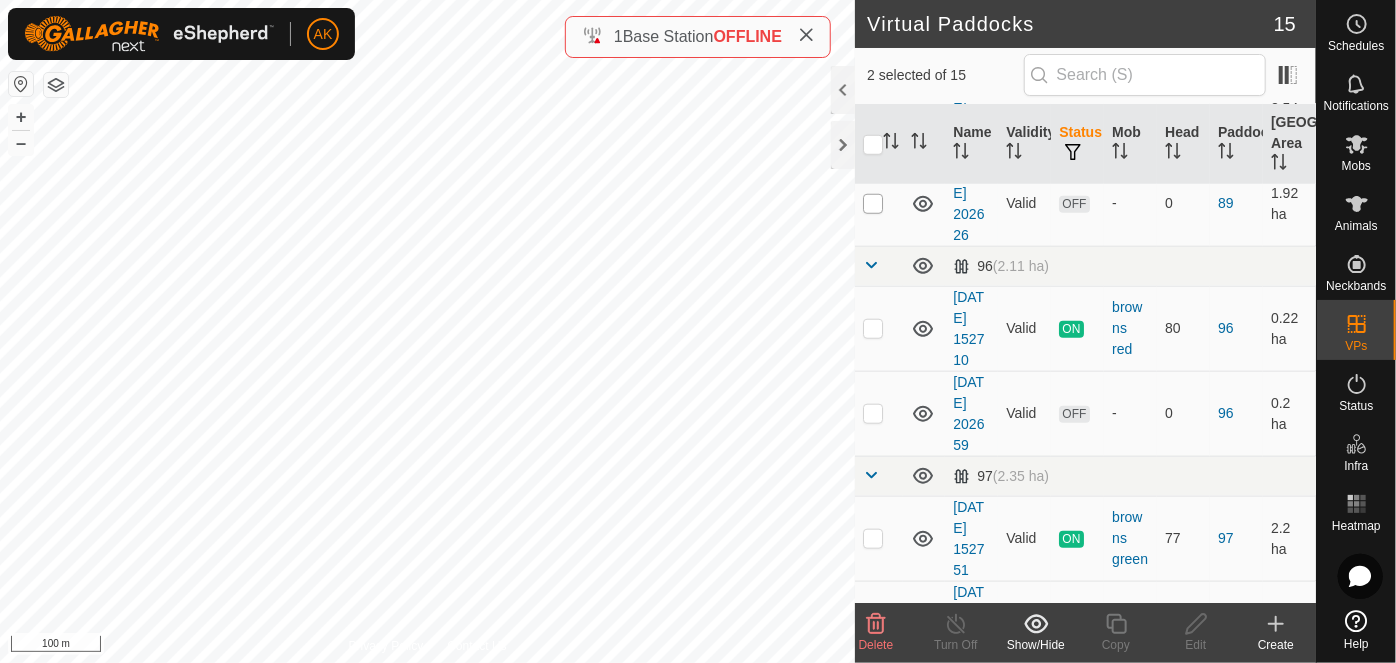 click at bounding box center [873, 204] 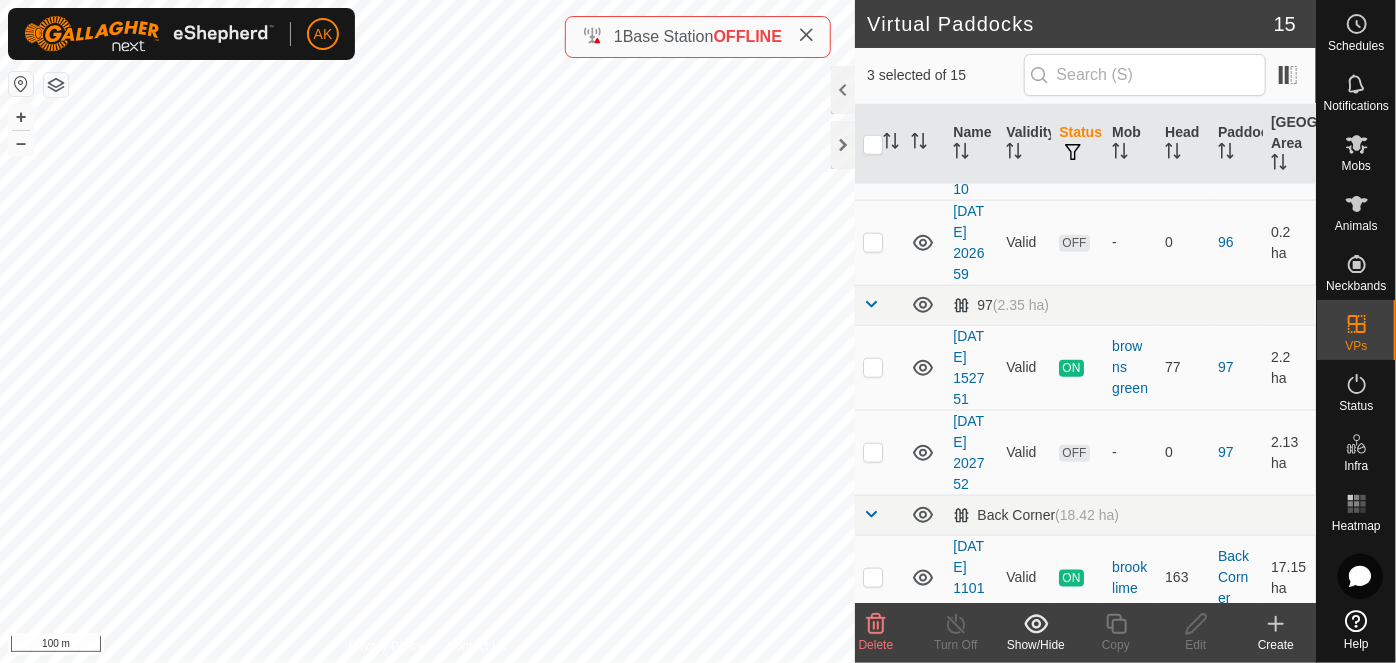 scroll, scrollTop: 1000, scrollLeft: 0, axis: vertical 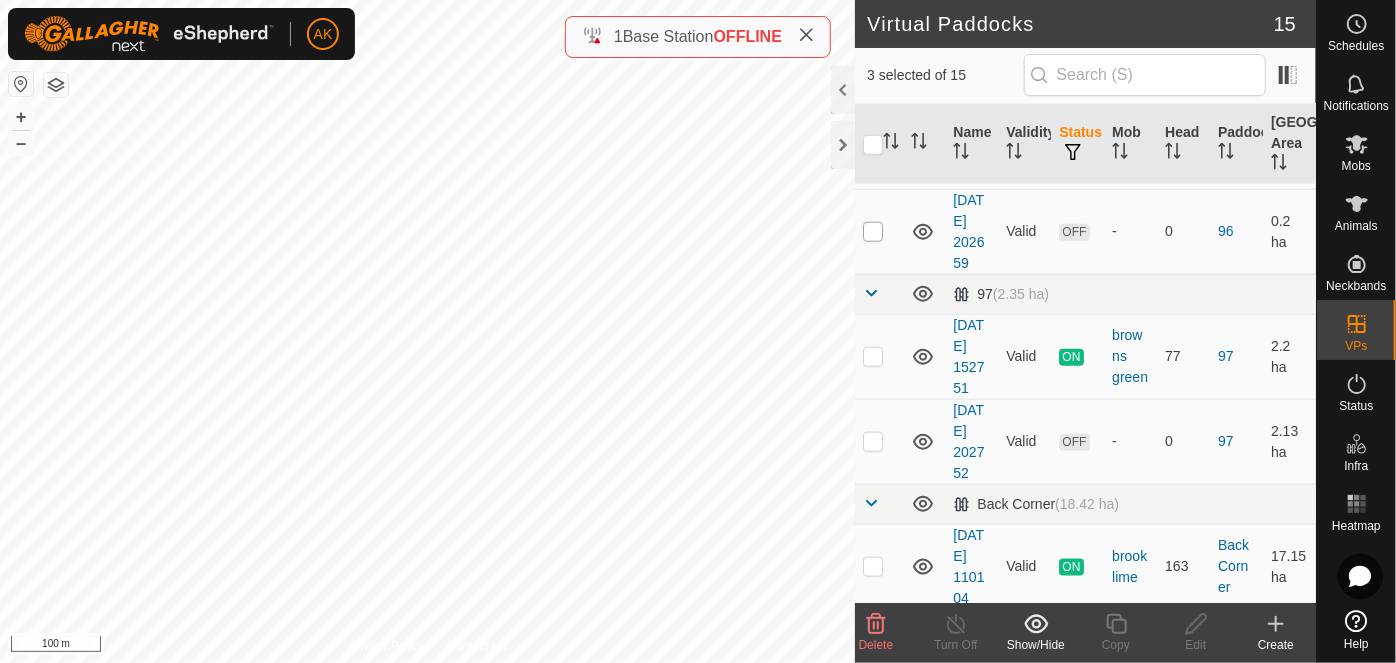 click at bounding box center [873, 232] 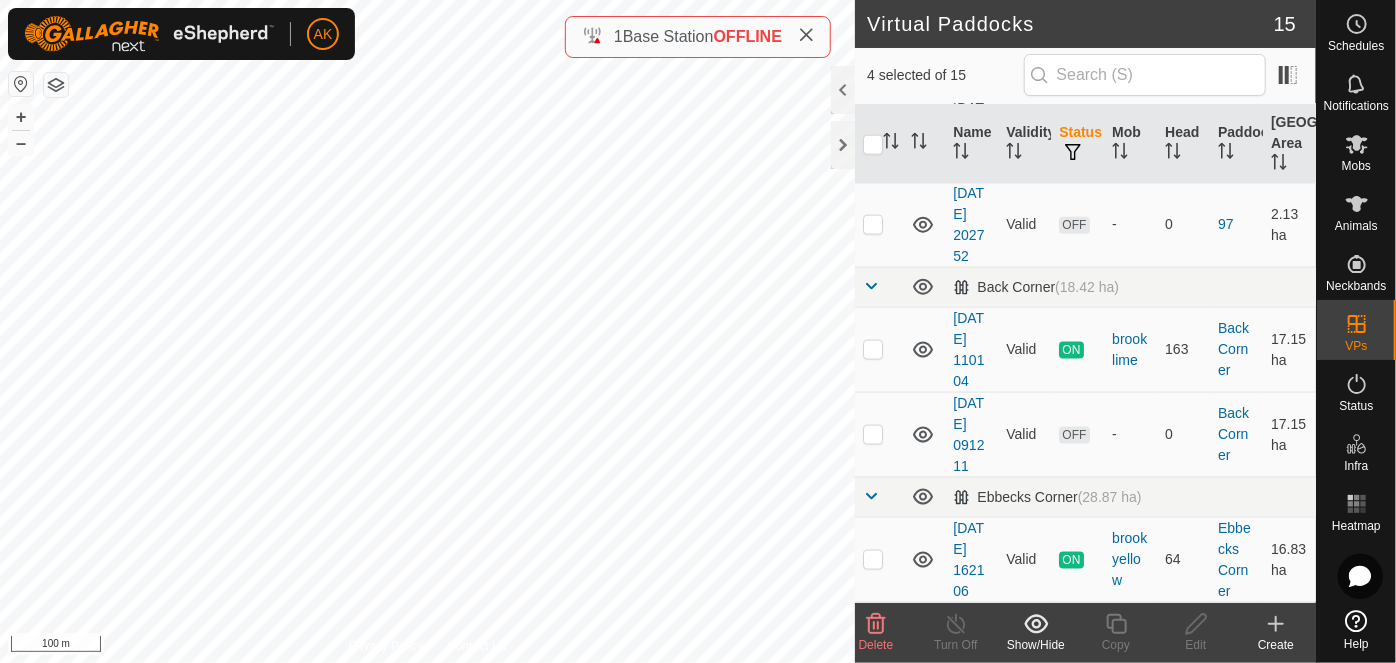 scroll, scrollTop: 1272, scrollLeft: 0, axis: vertical 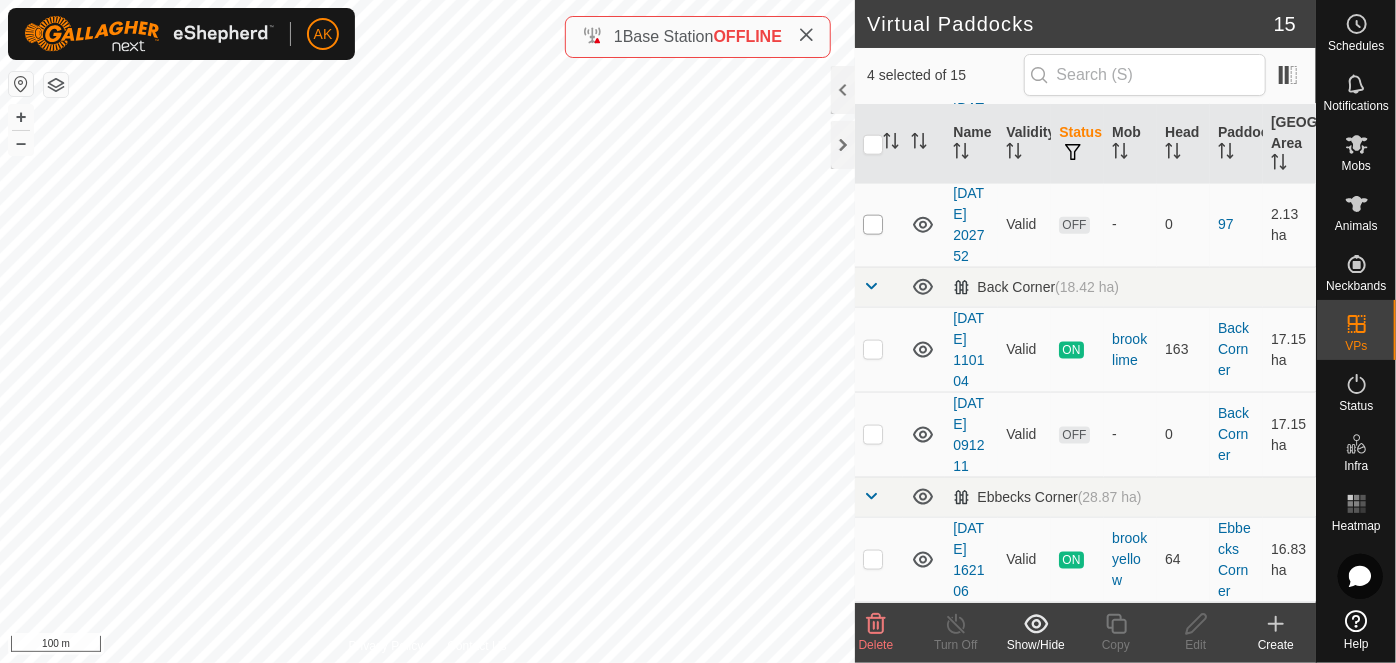 click at bounding box center (873, 225) 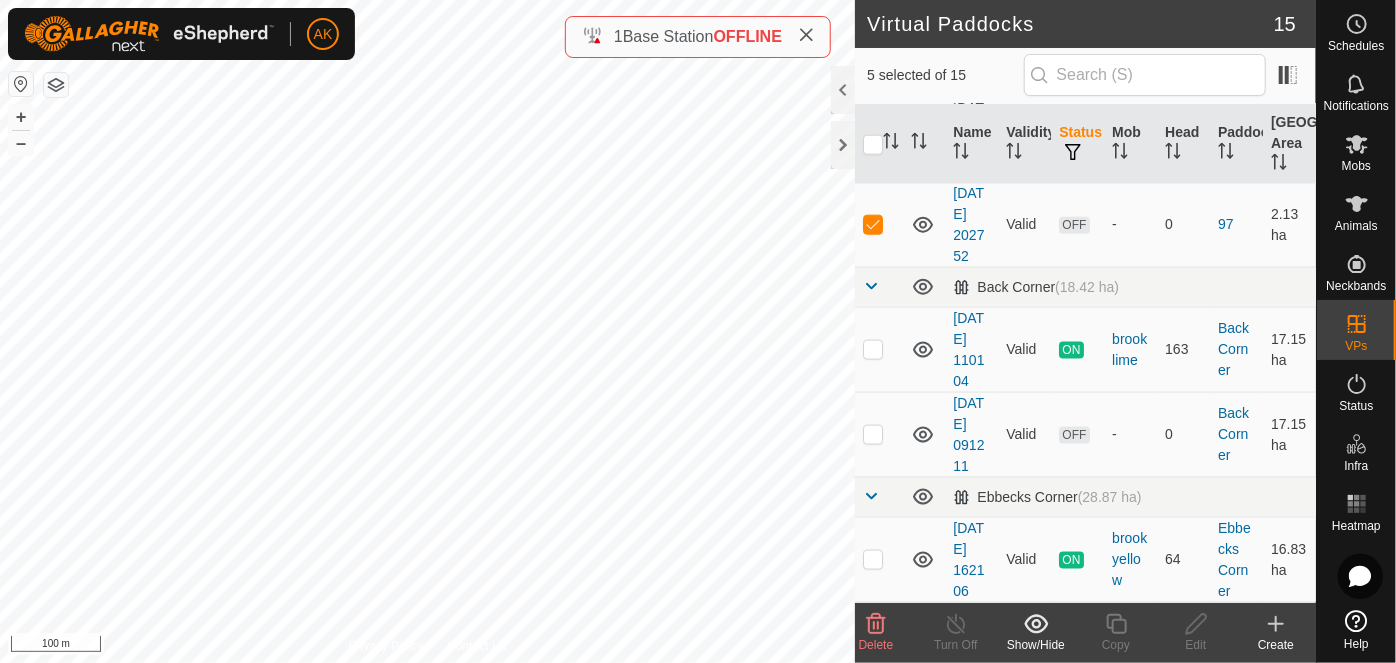 scroll, scrollTop: 1454, scrollLeft: 0, axis: vertical 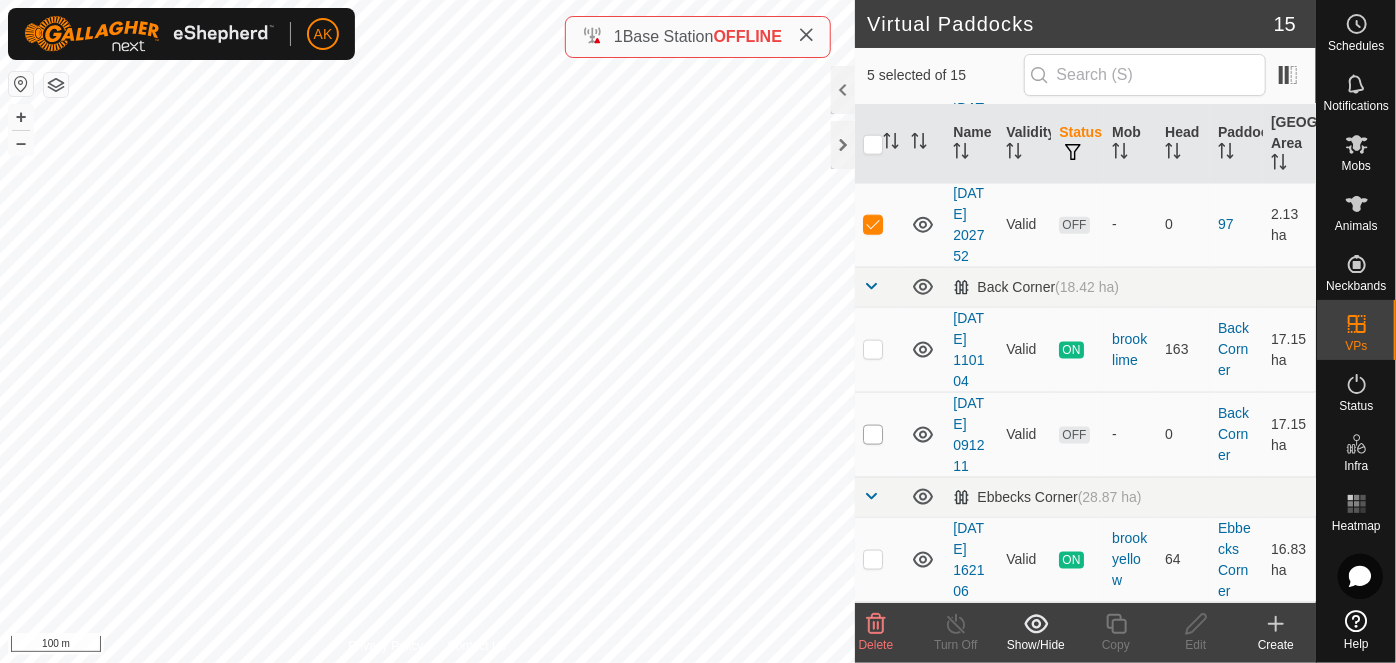 click at bounding box center (873, 435) 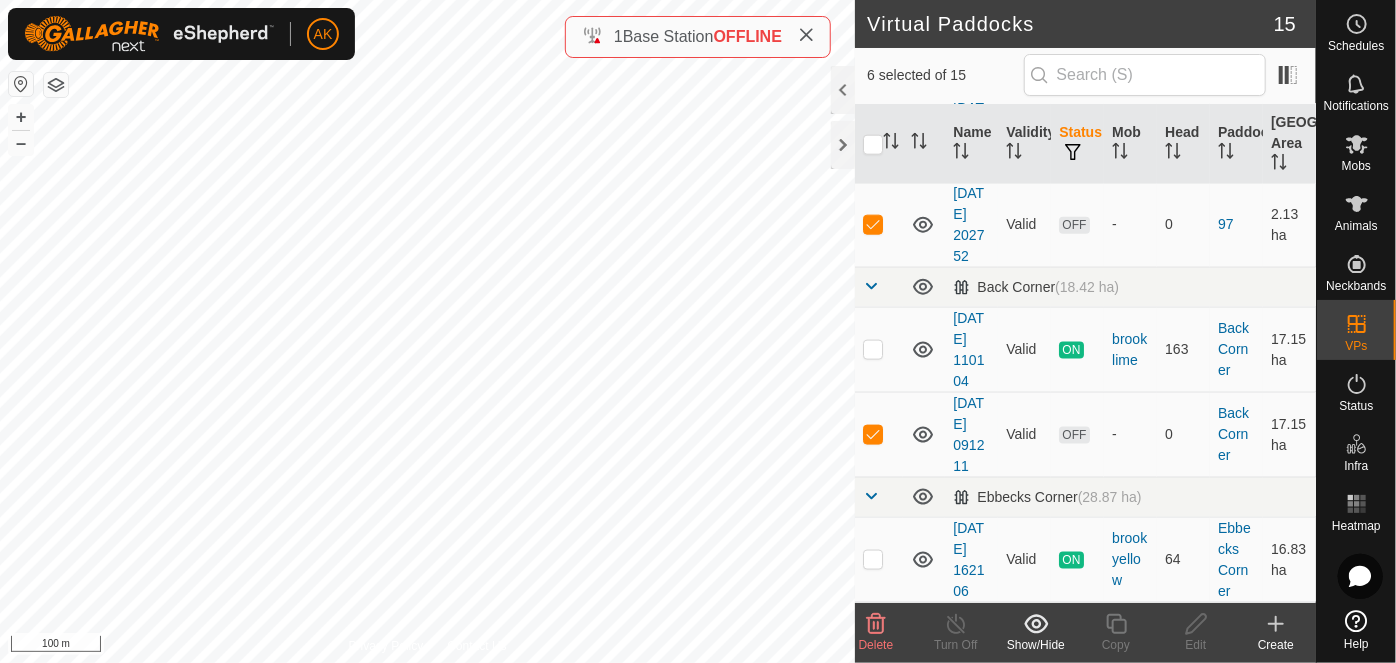 scroll, scrollTop: 1526, scrollLeft: 0, axis: vertical 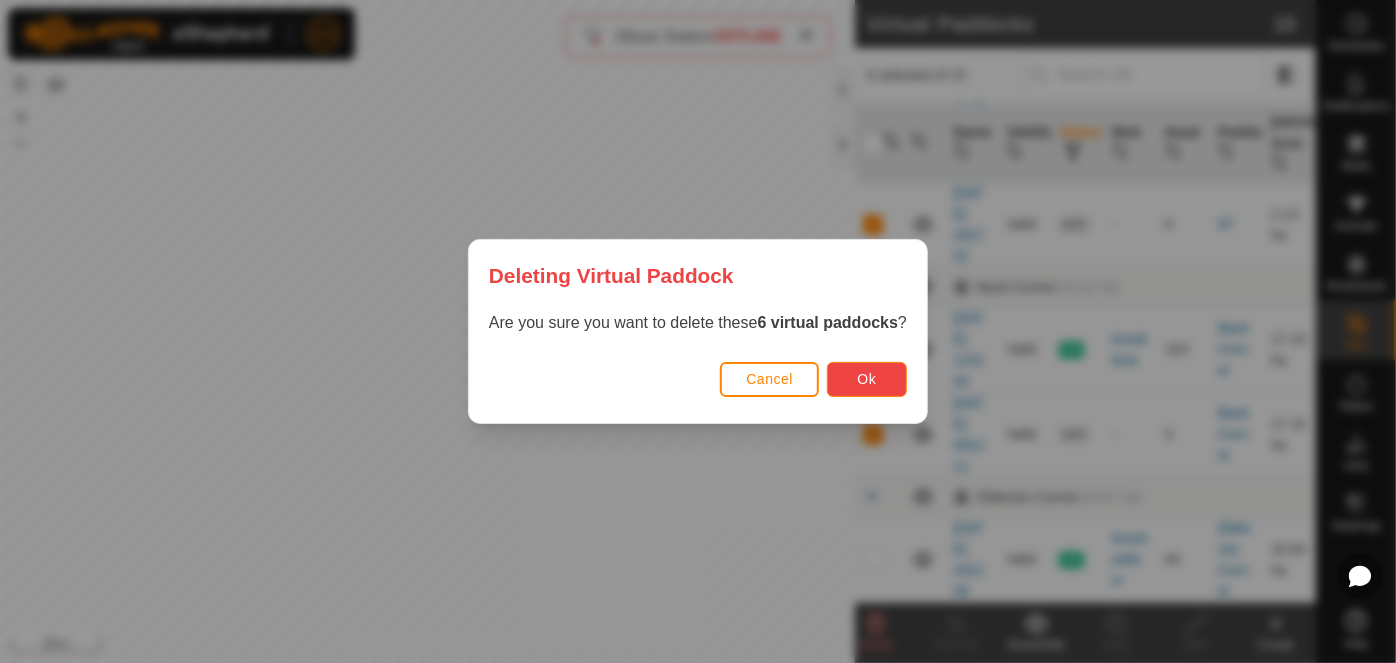 click on "Ok" at bounding box center (867, 379) 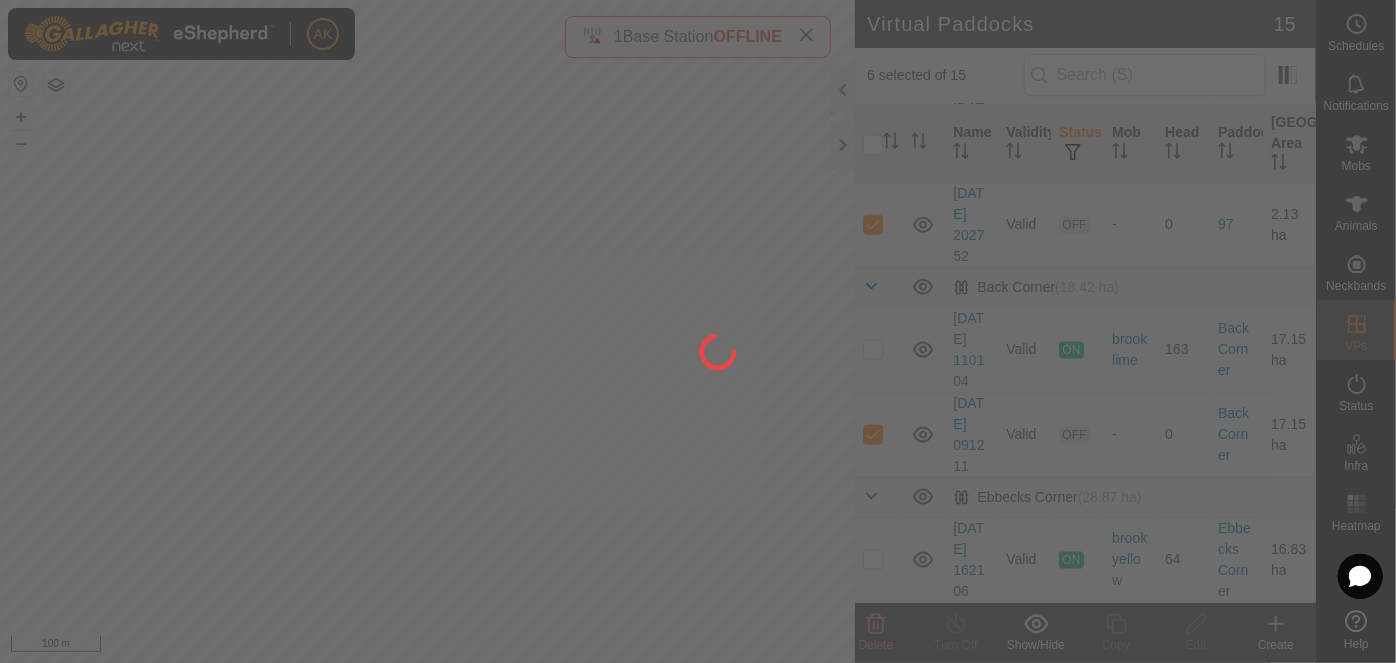 checkbox on "false" 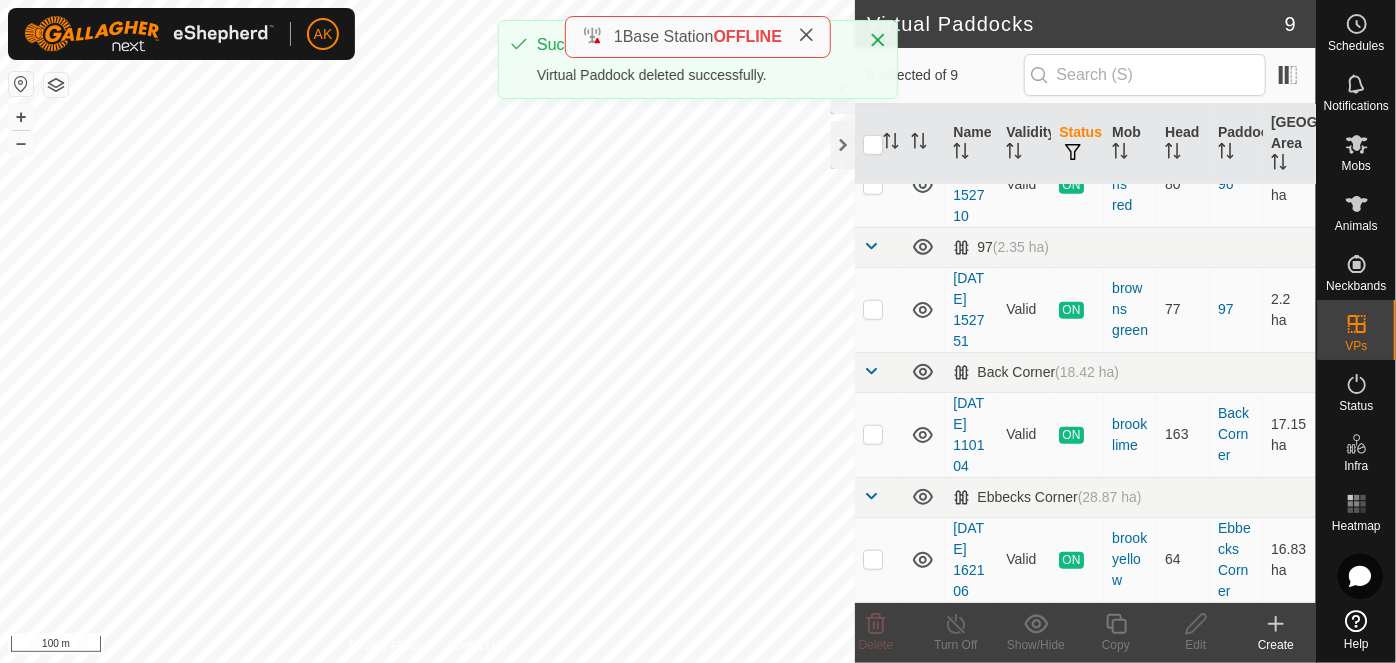 scroll, scrollTop: 0, scrollLeft: 0, axis: both 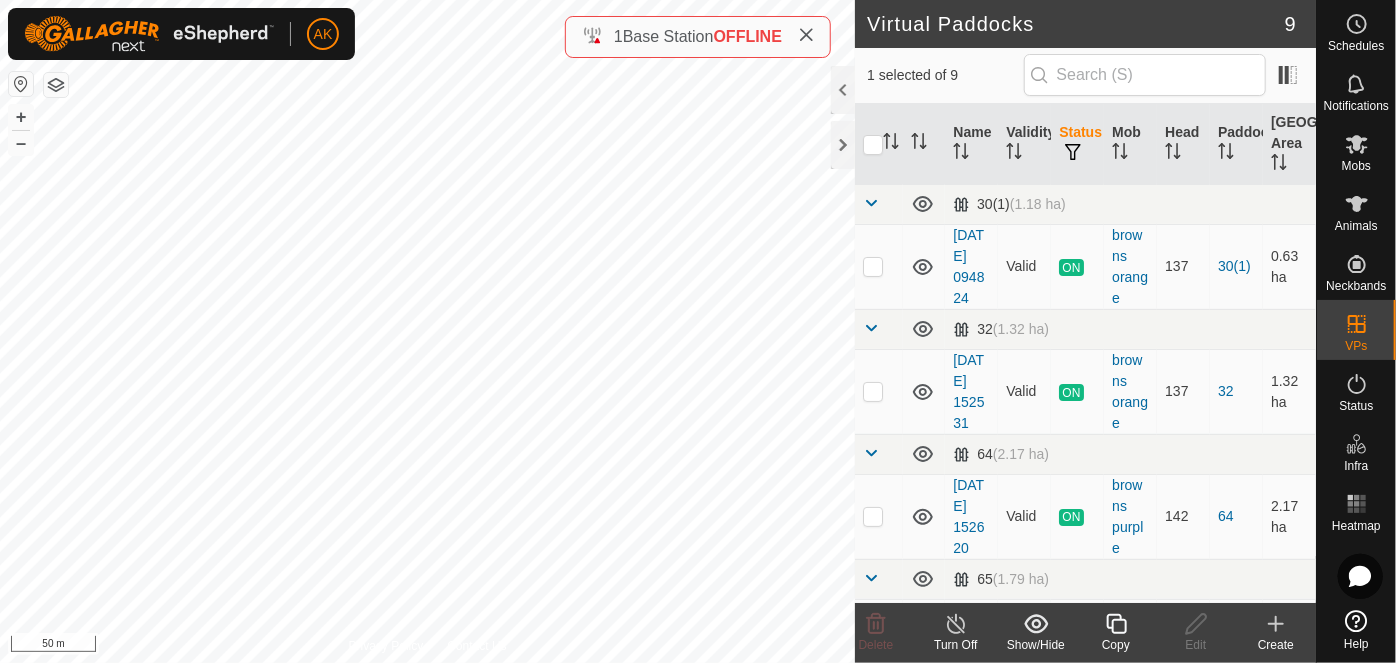 click on "Copy" 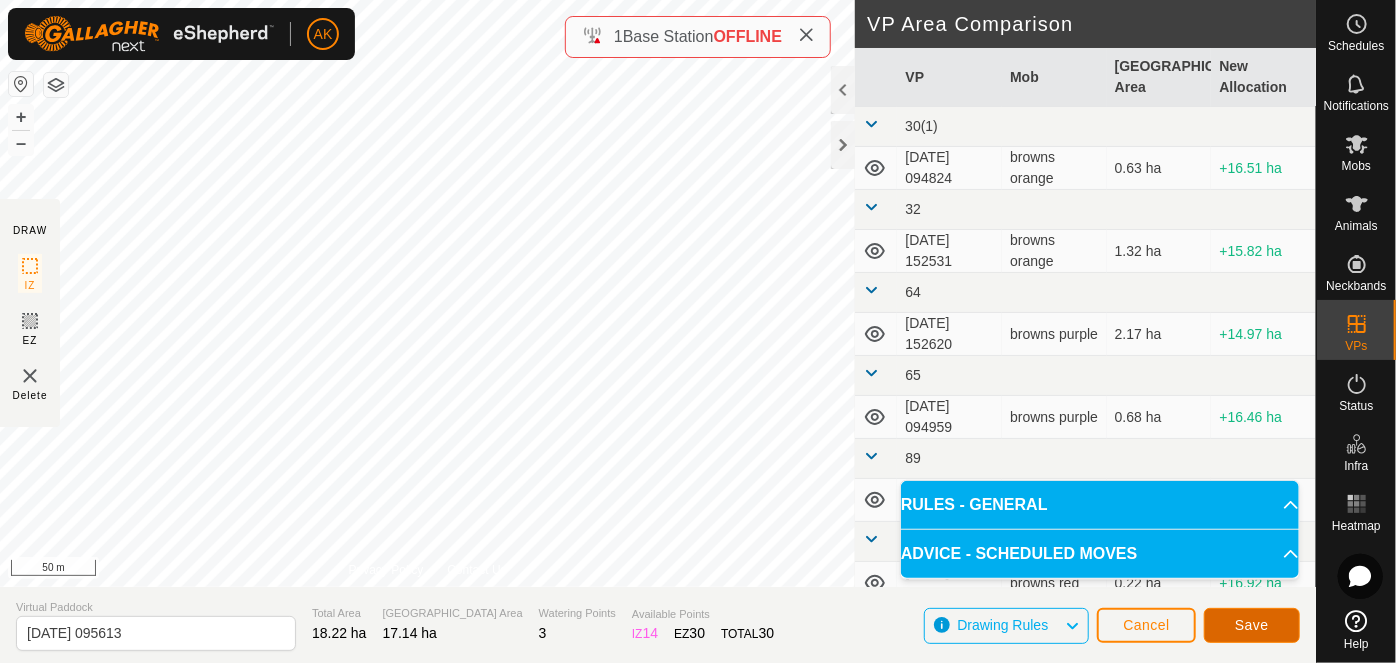 click on "Save" 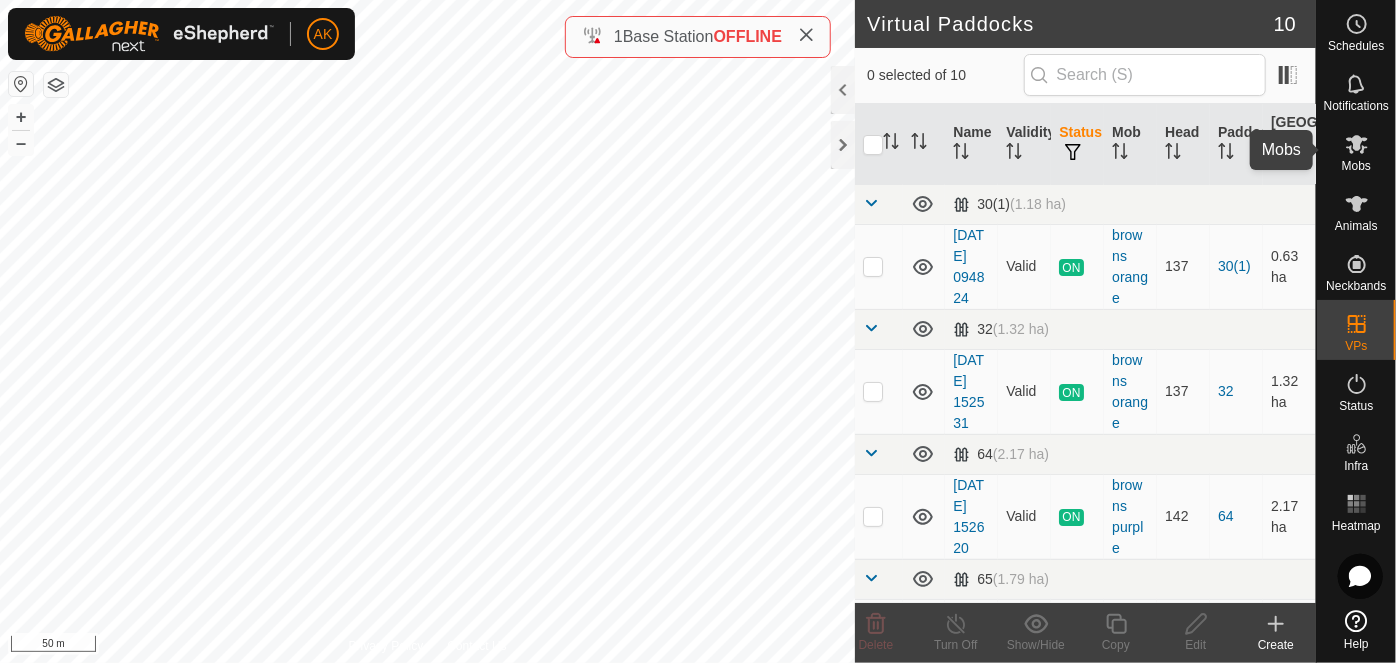 click 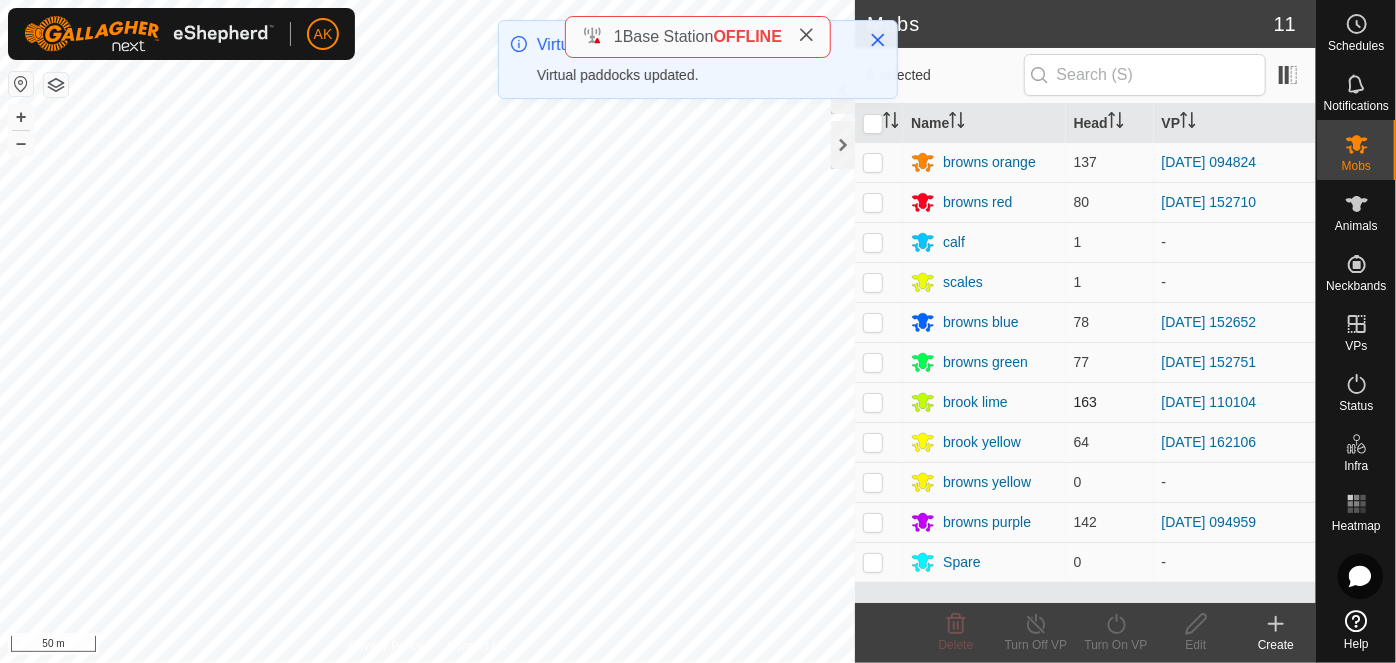 click at bounding box center (873, 402) 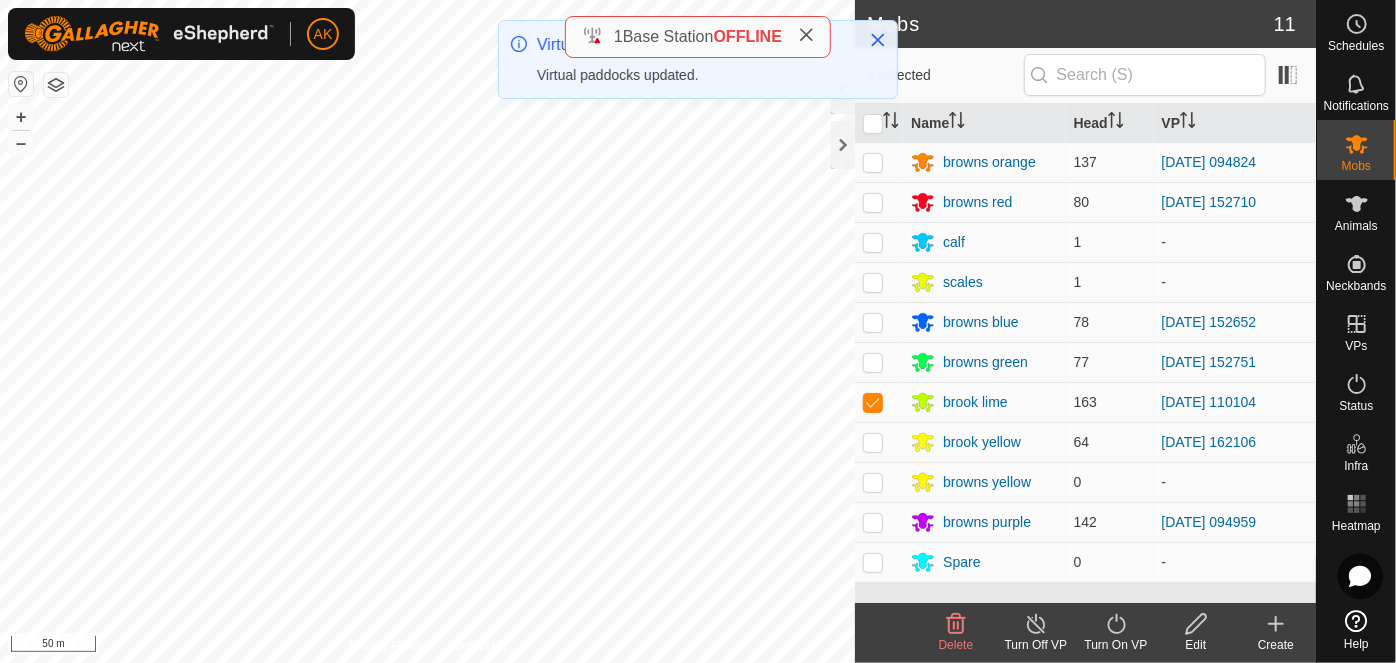 click 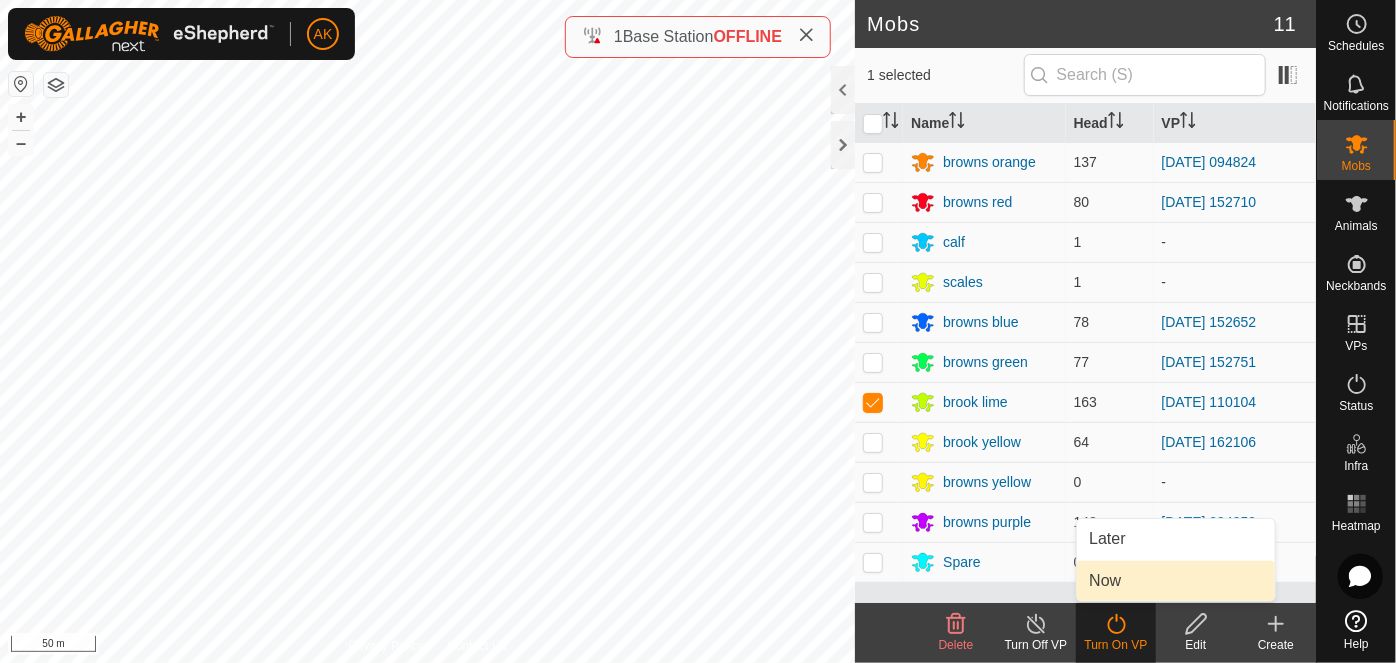 click on "Now" at bounding box center [1176, 581] 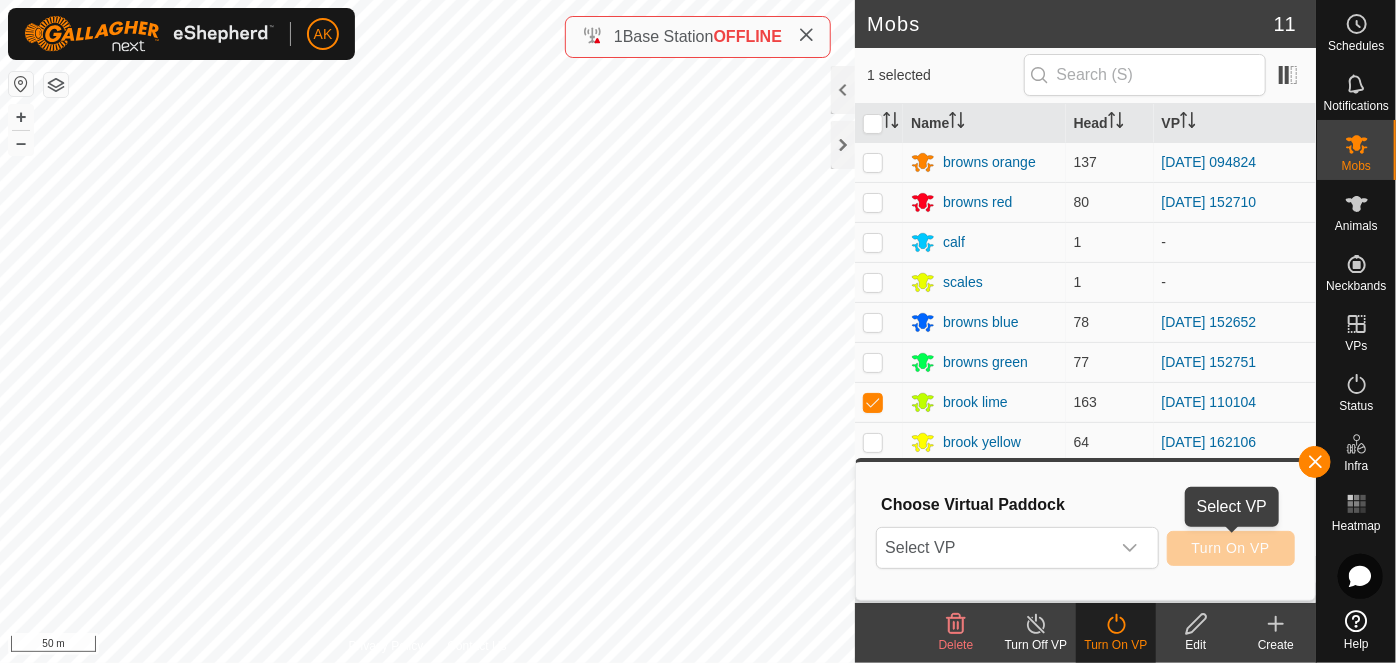 click on "Turn On VP" at bounding box center (1231, 548) 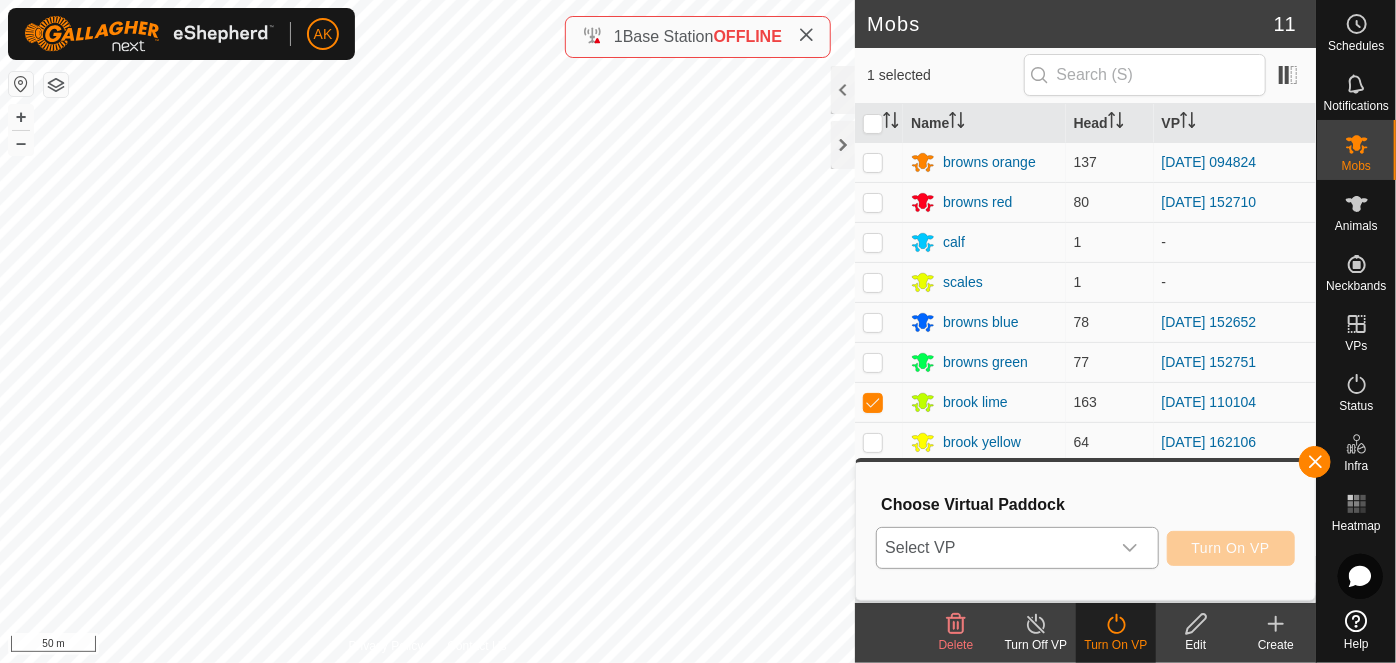 click at bounding box center (1130, 548) 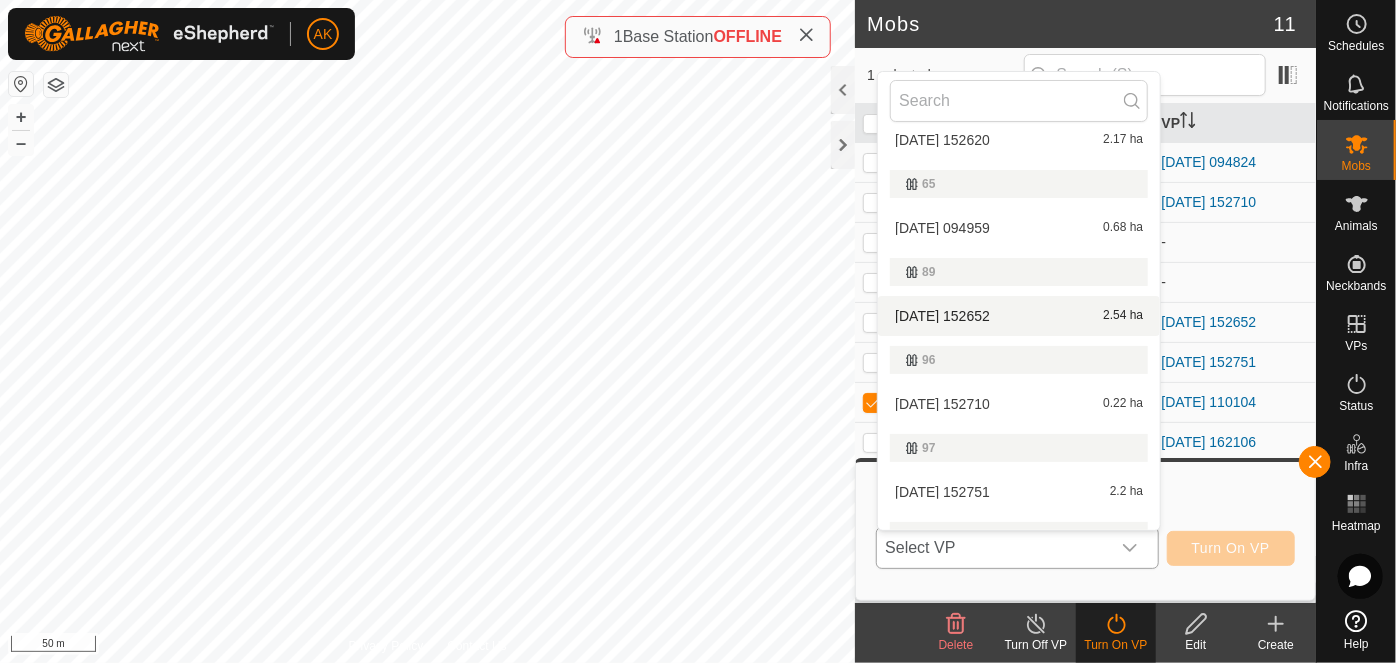 scroll, scrollTop: 432, scrollLeft: 0, axis: vertical 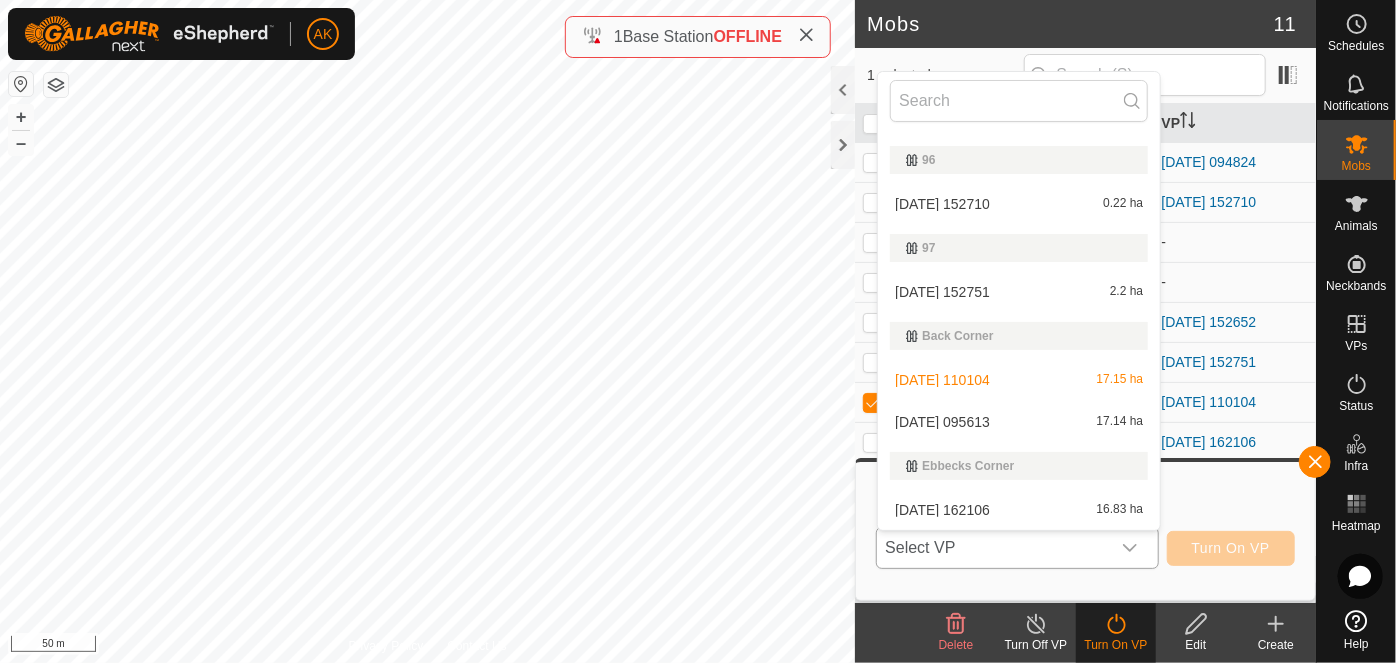 click on "[DATE] 095613  17.14 ha" at bounding box center [1019, 422] 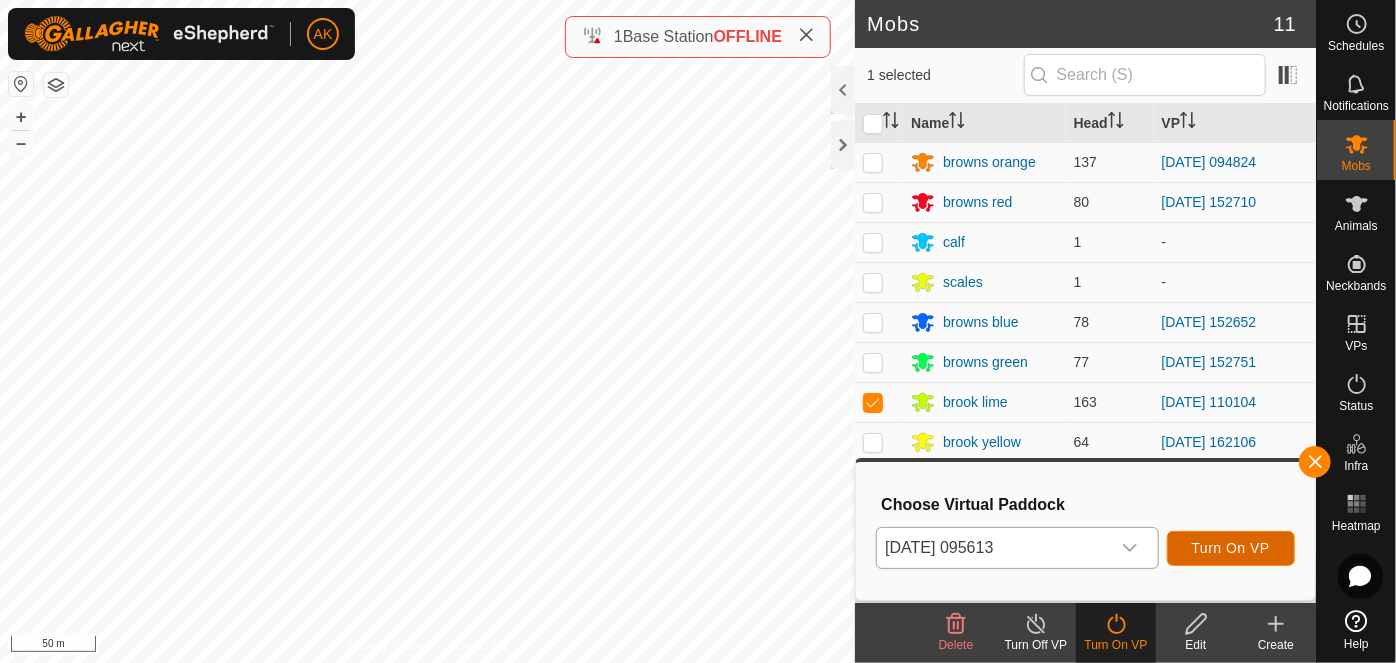click on "Turn On VP" at bounding box center [1231, 548] 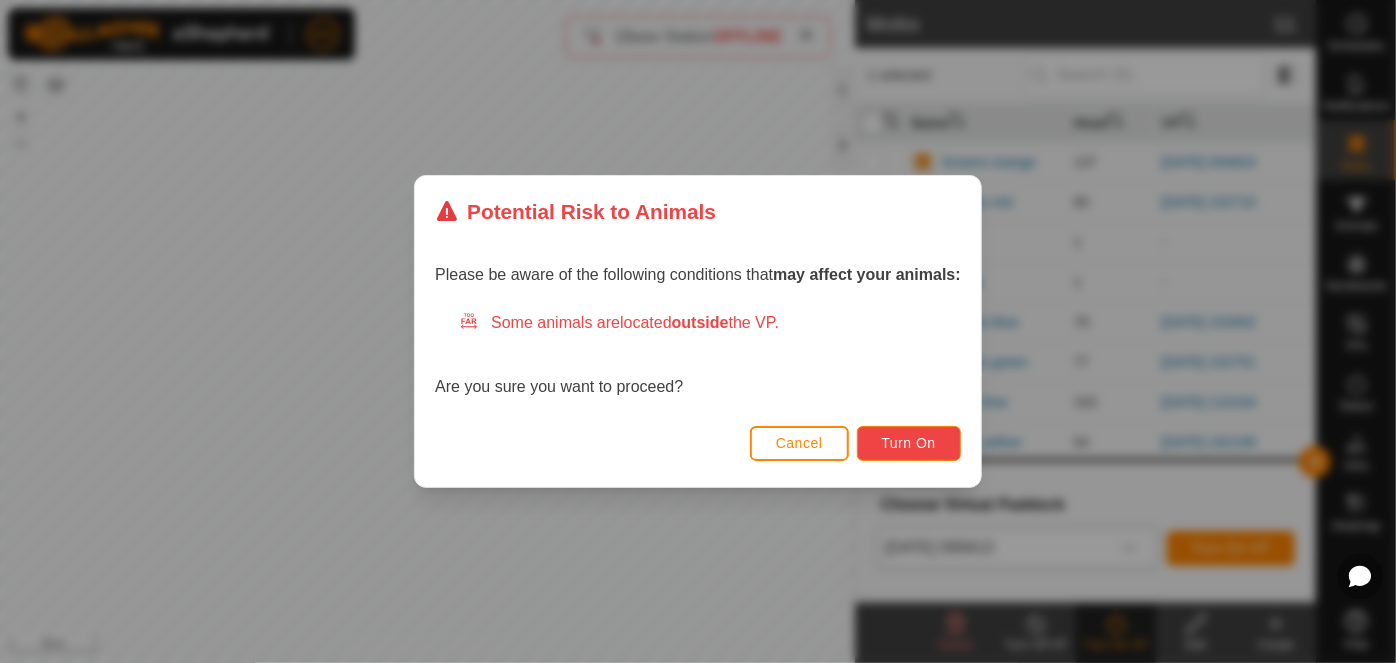 click on "Turn On" at bounding box center (909, 443) 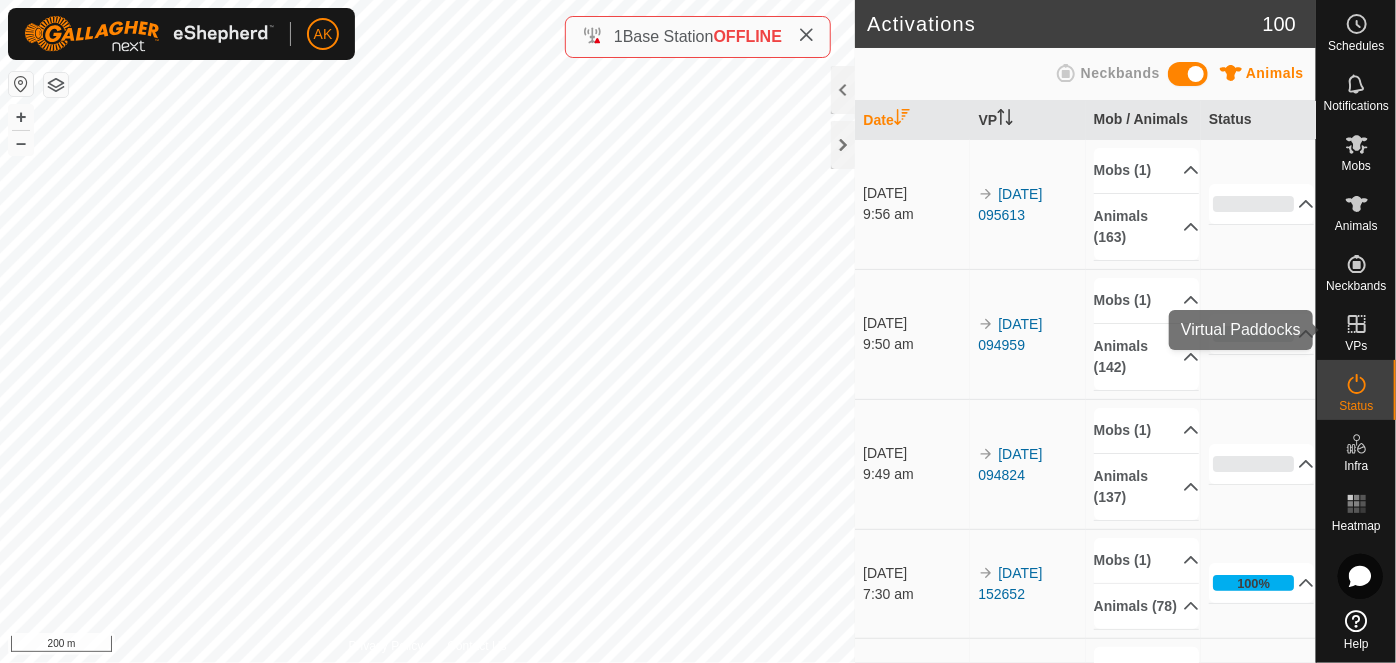click 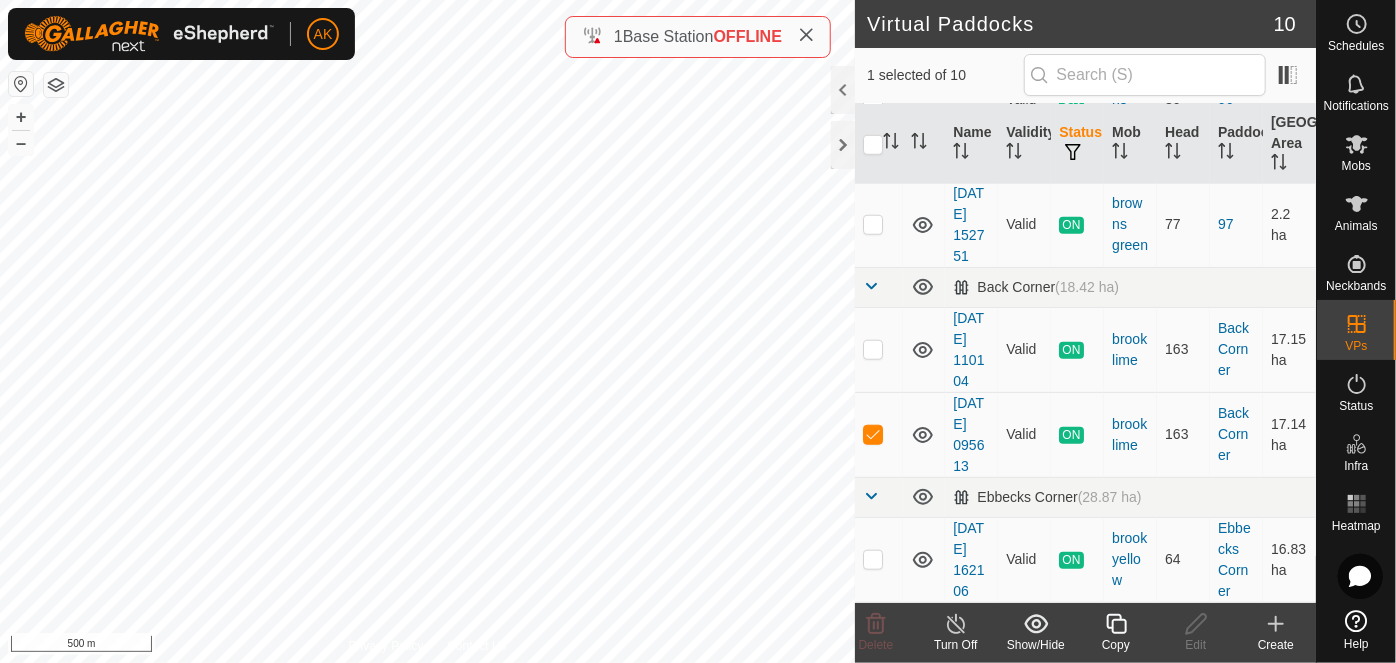 scroll, scrollTop: 997, scrollLeft: 0, axis: vertical 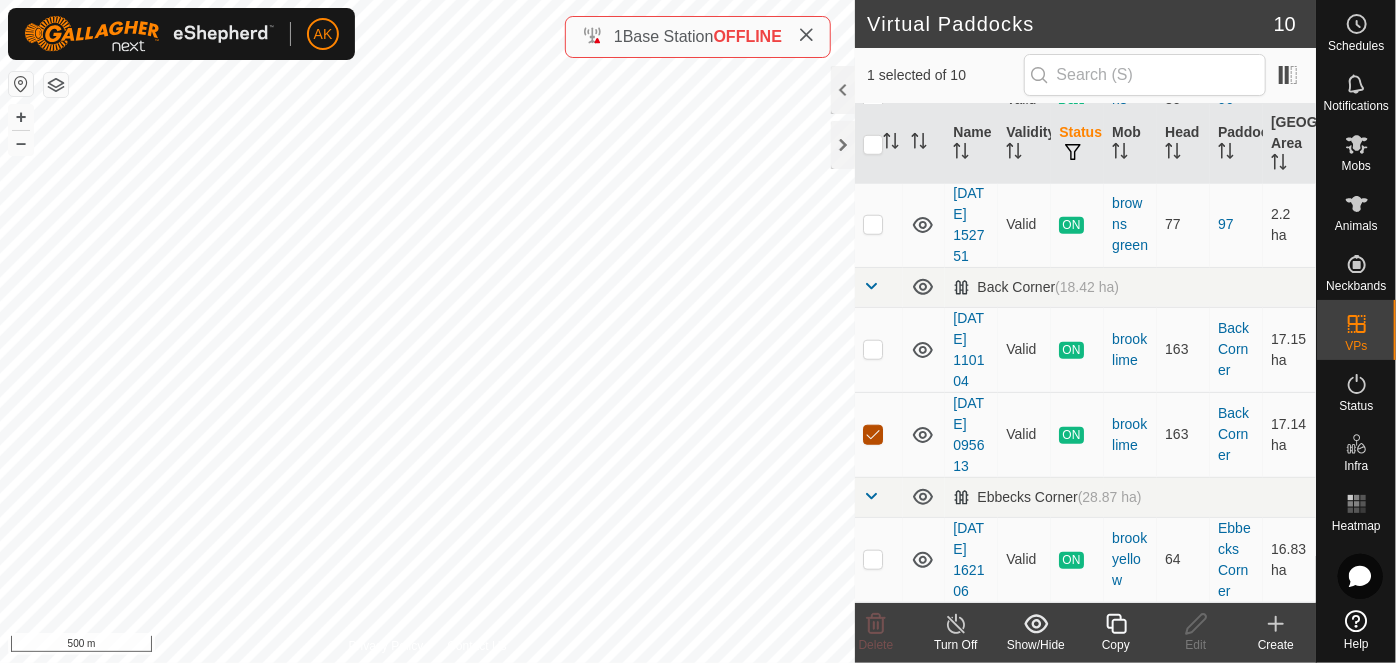 click at bounding box center (873, 435) 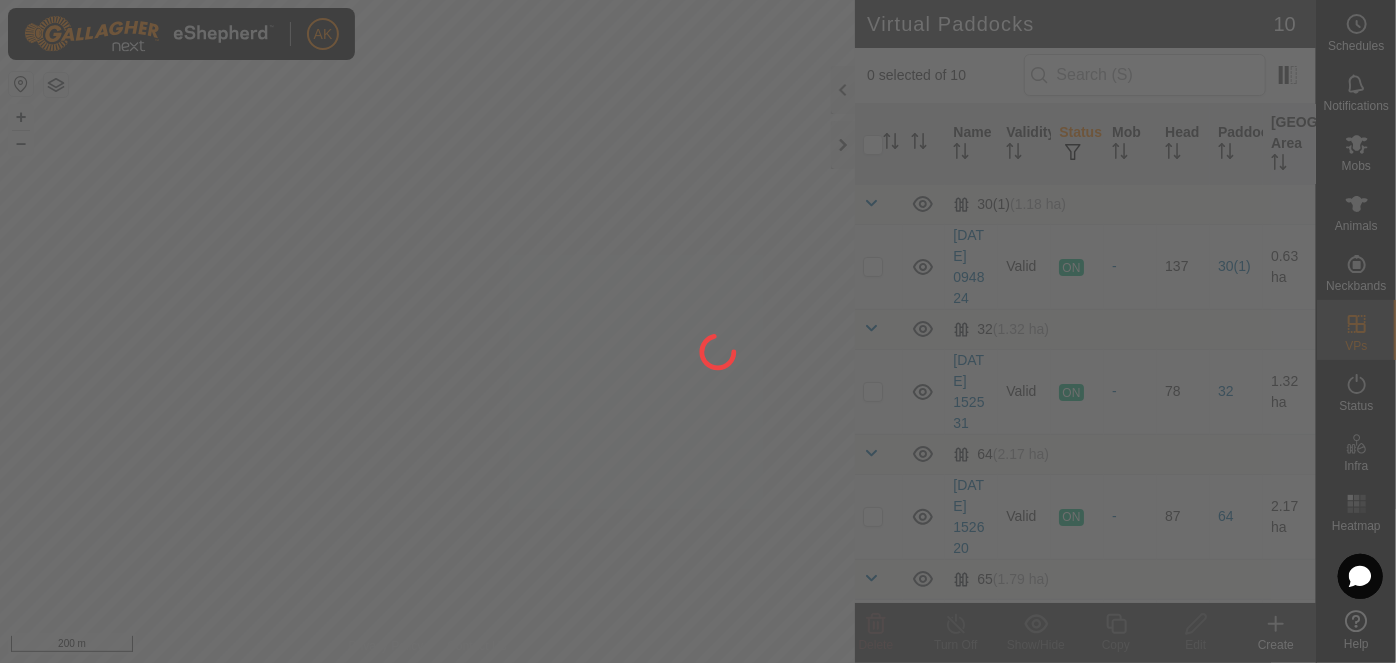 scroll, scrollTop: 0, scrollLeft: 0, axis: both 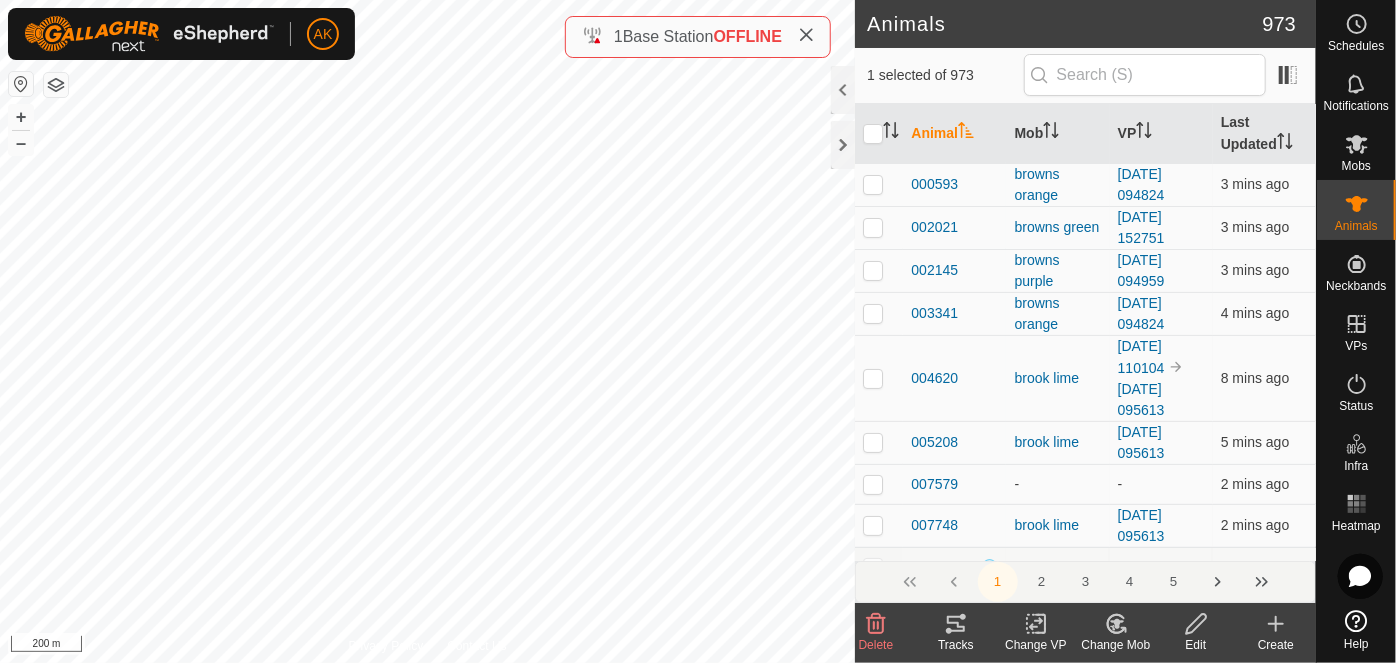 click 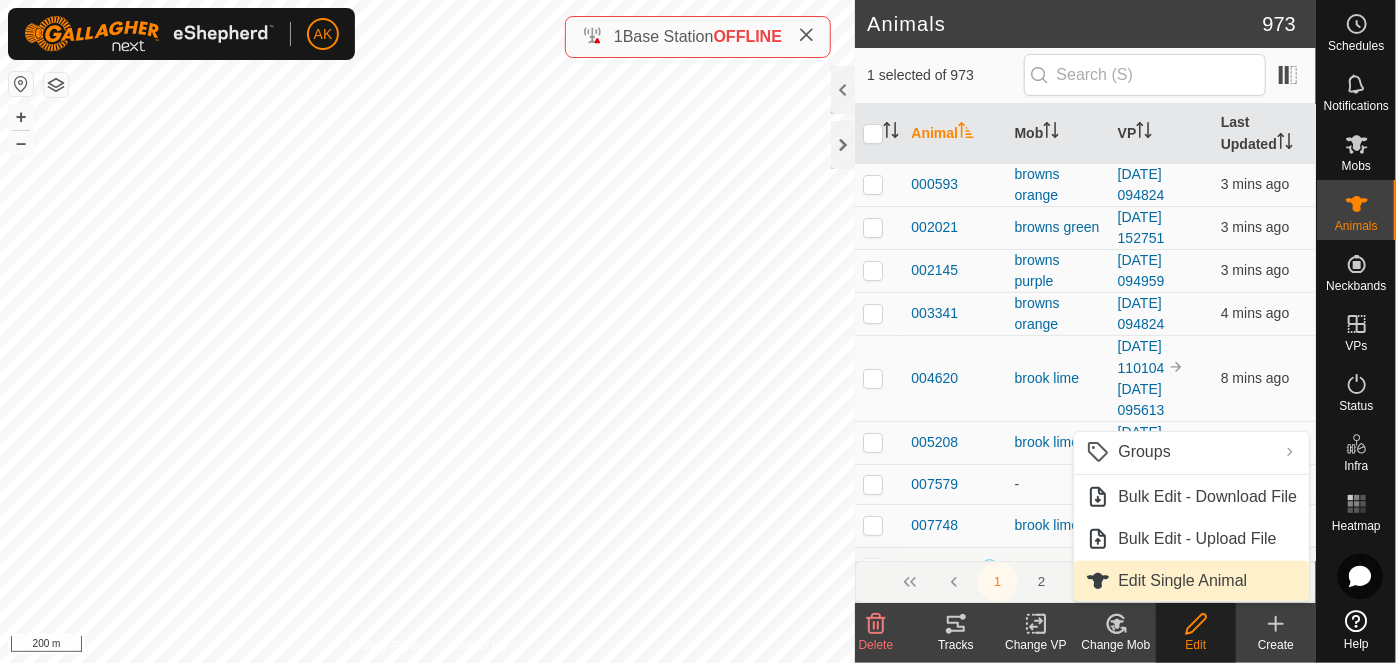 click on "Edit Single Animal" at bounding box center [1191, 581] 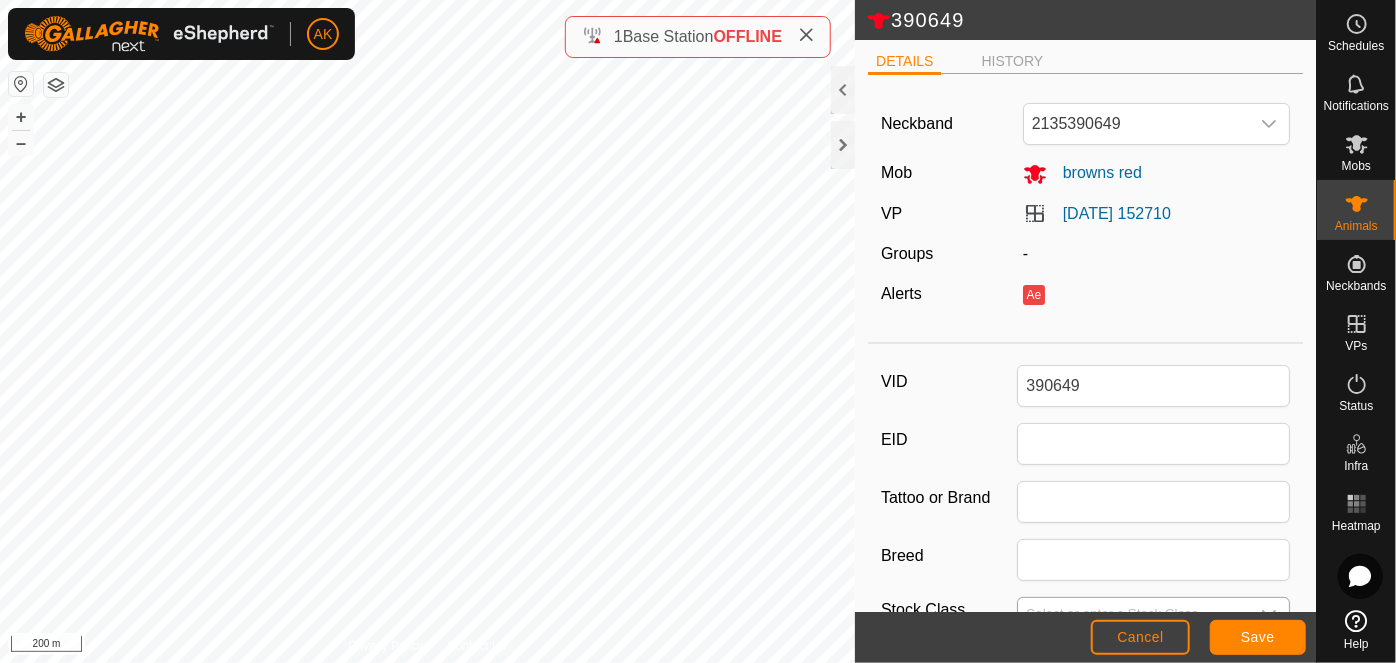 scroll, scrollTop: 0, scrollLeft: 0, axis: both 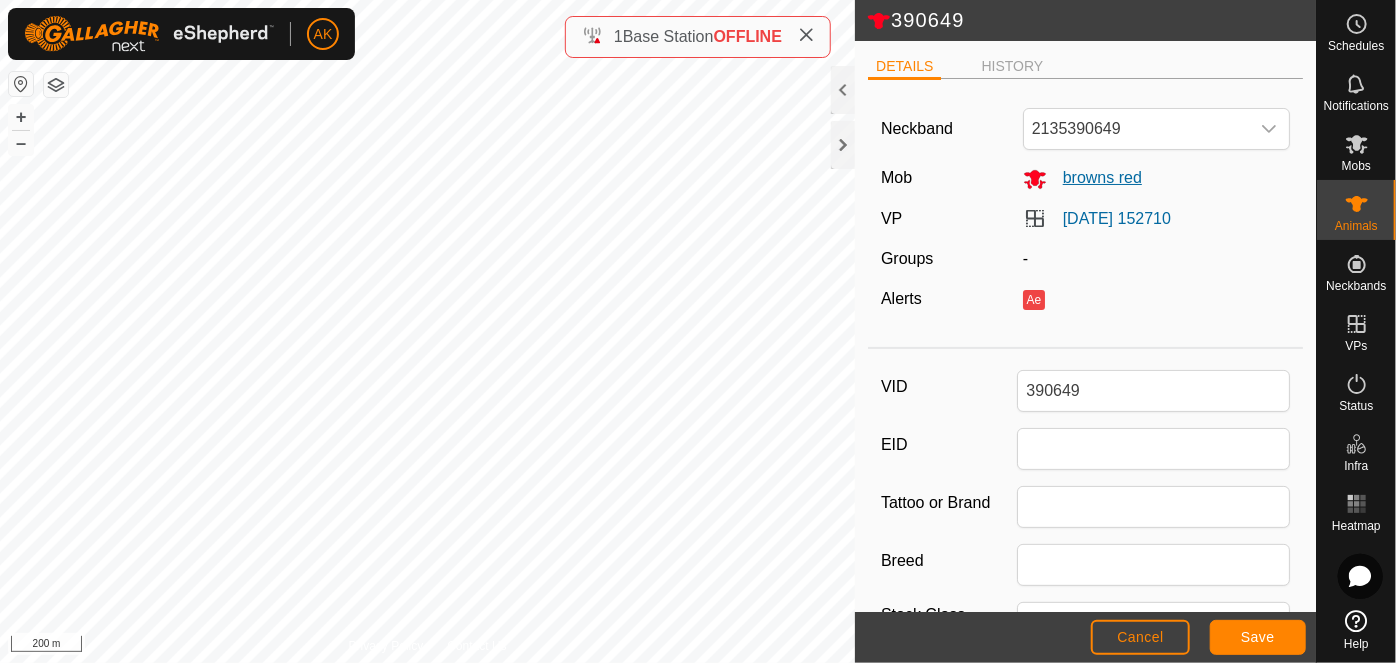 click on "browns red" 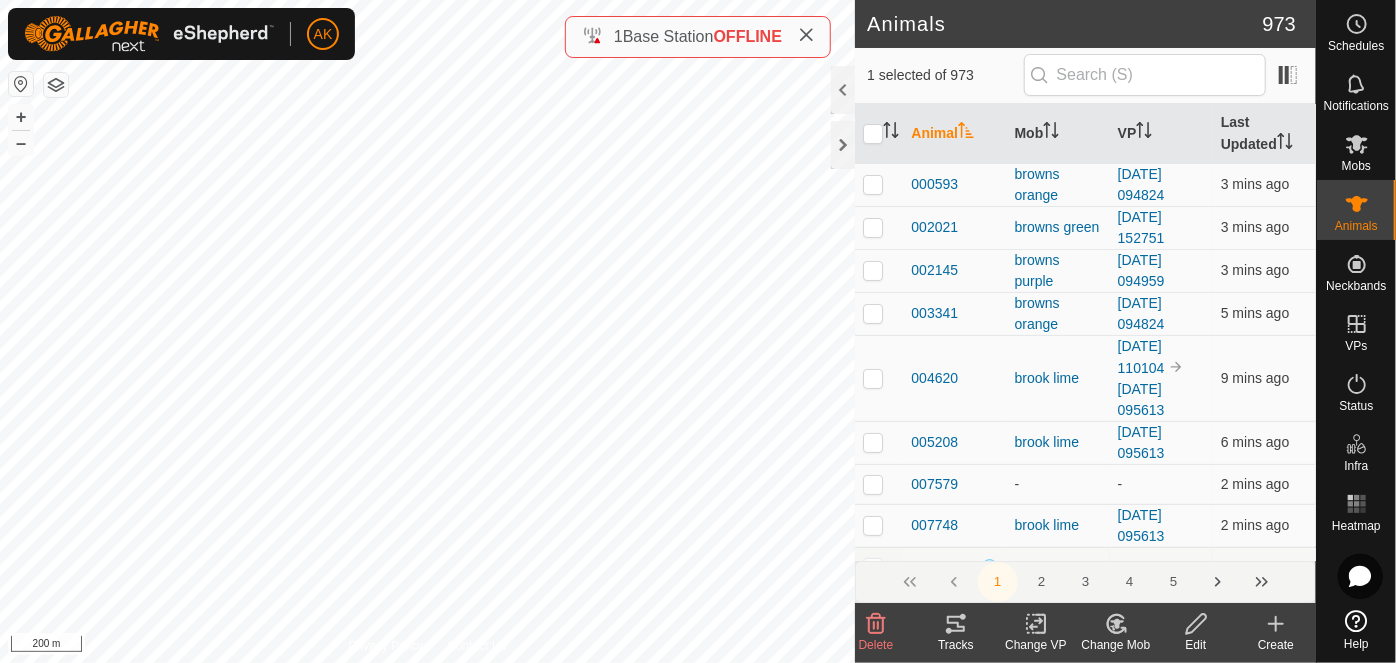 click 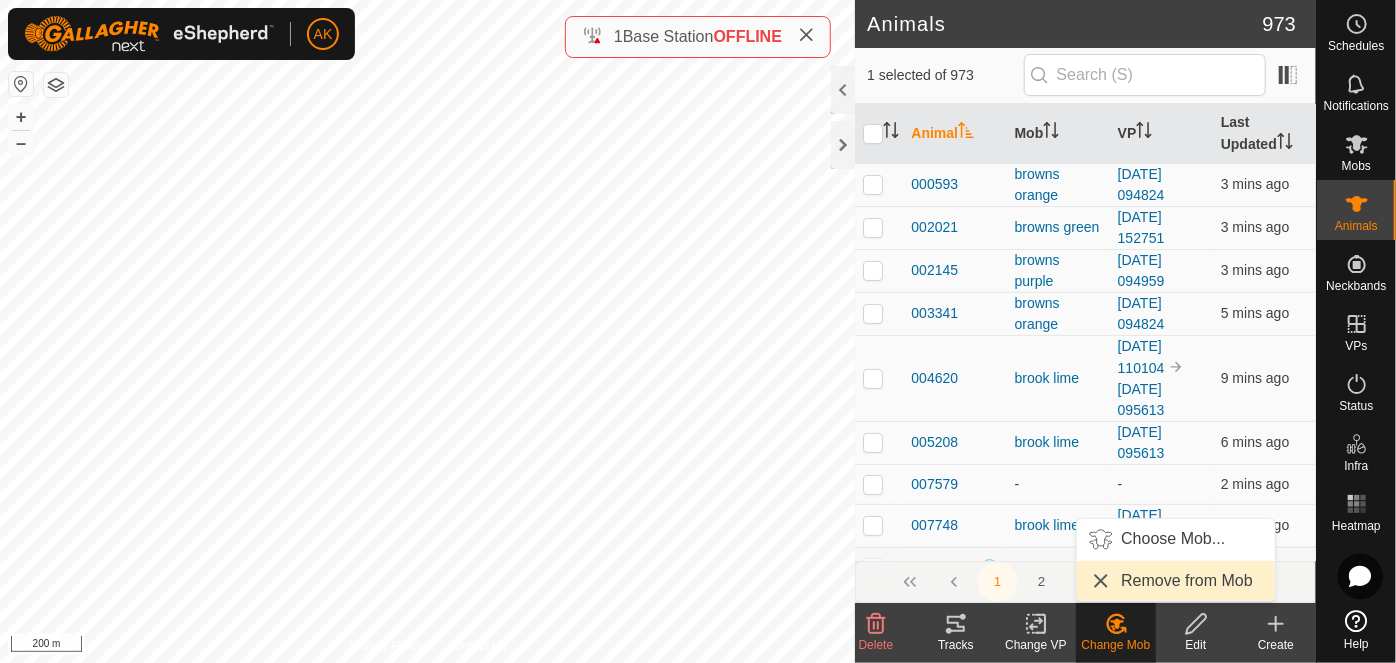 click on "Remove from Mob" at bounding box center [1176, 581] 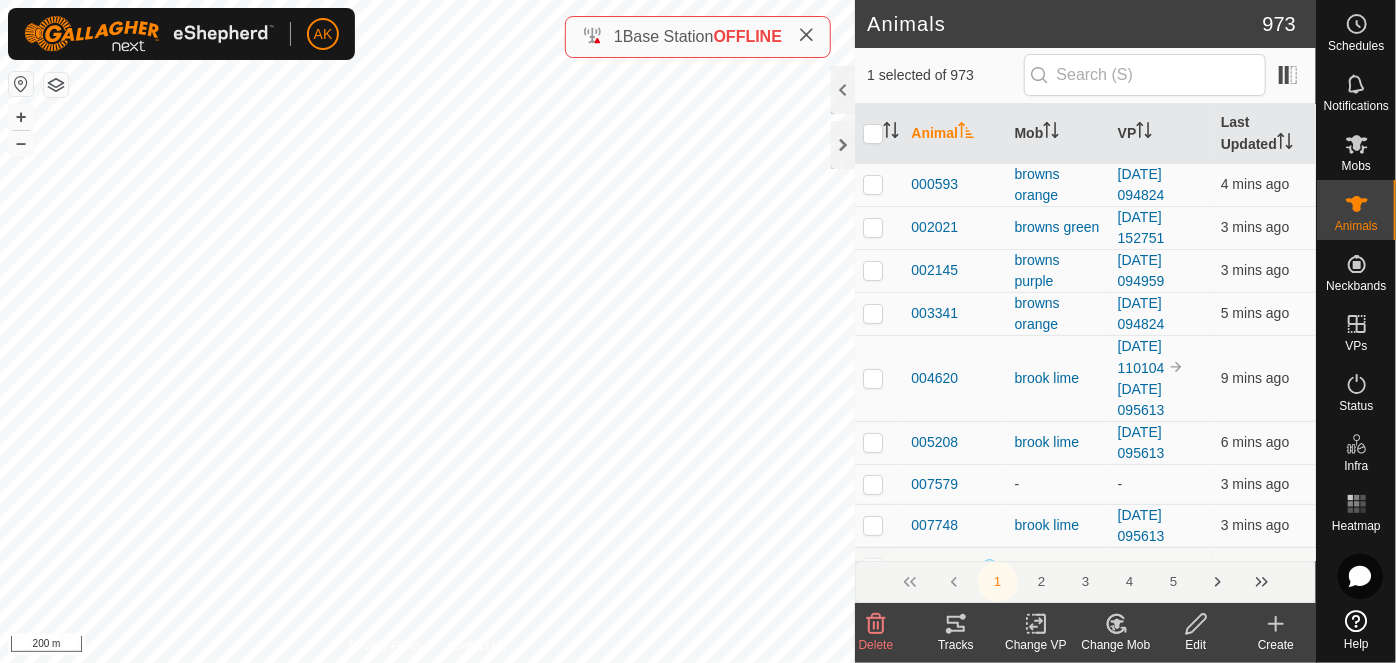 click 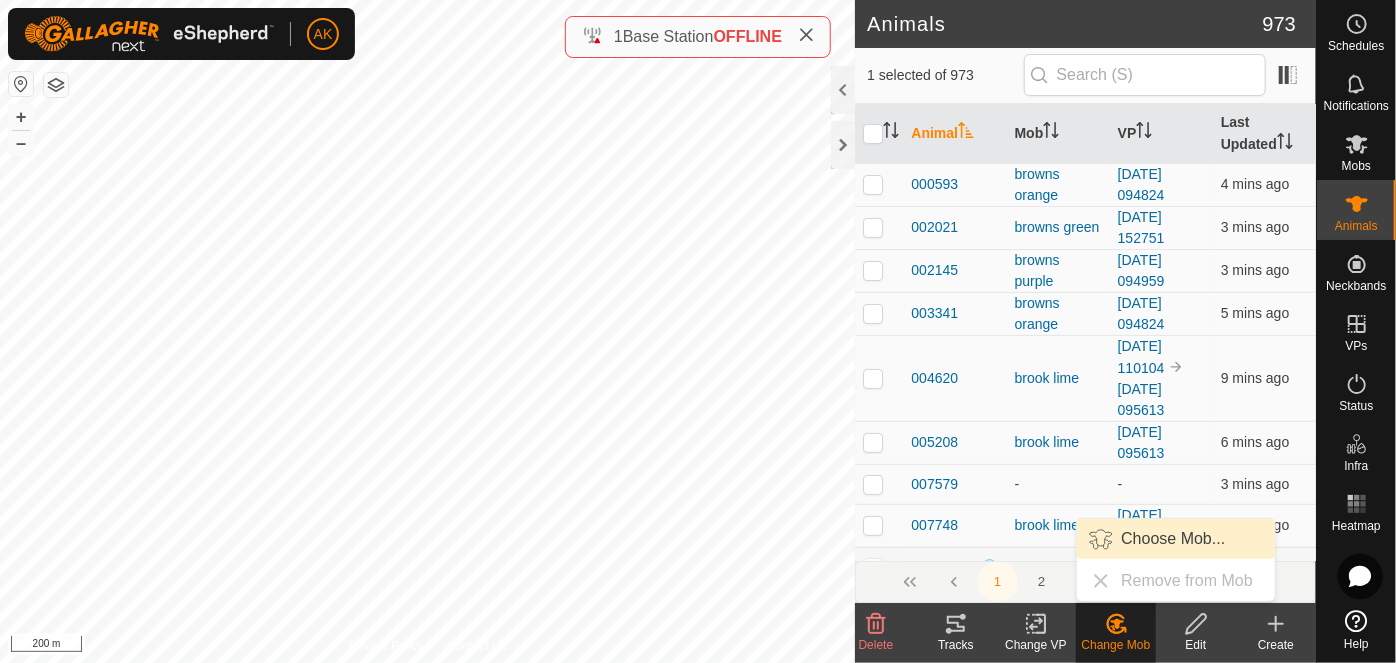 click on "Choose Mob..." at bounding box center (1176, 539) 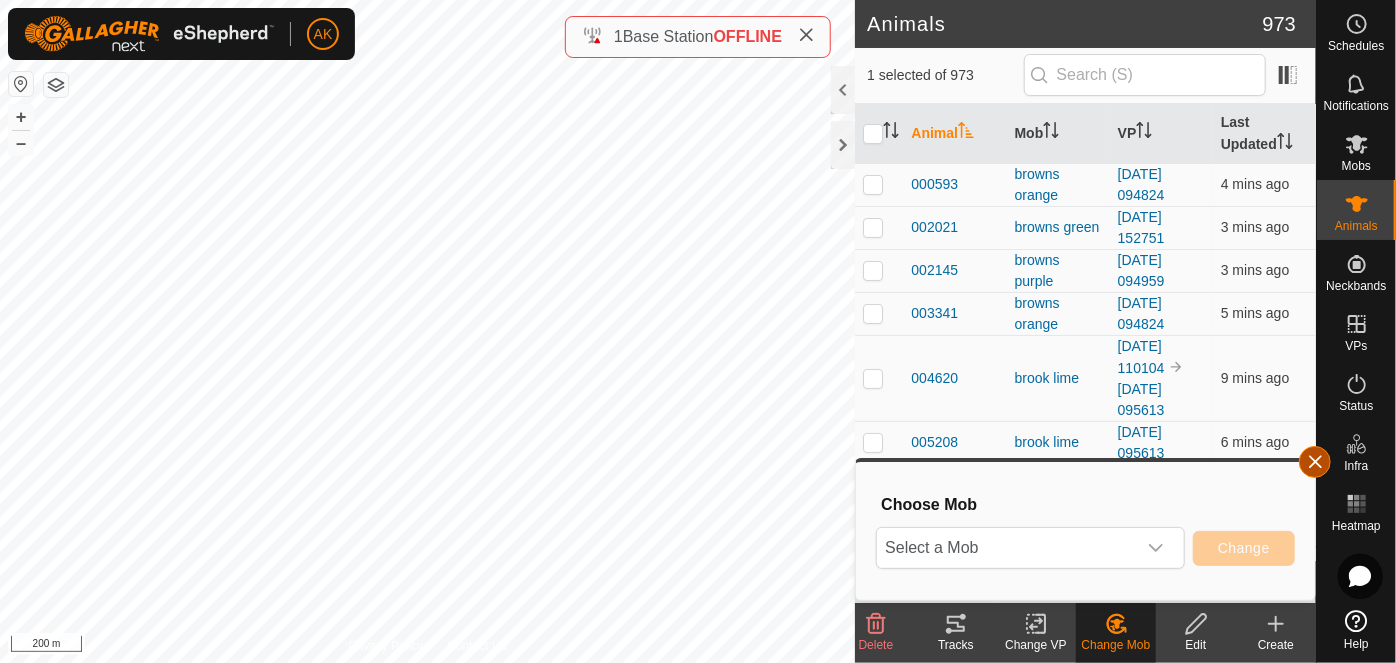click at bounding box center (1315, 462) 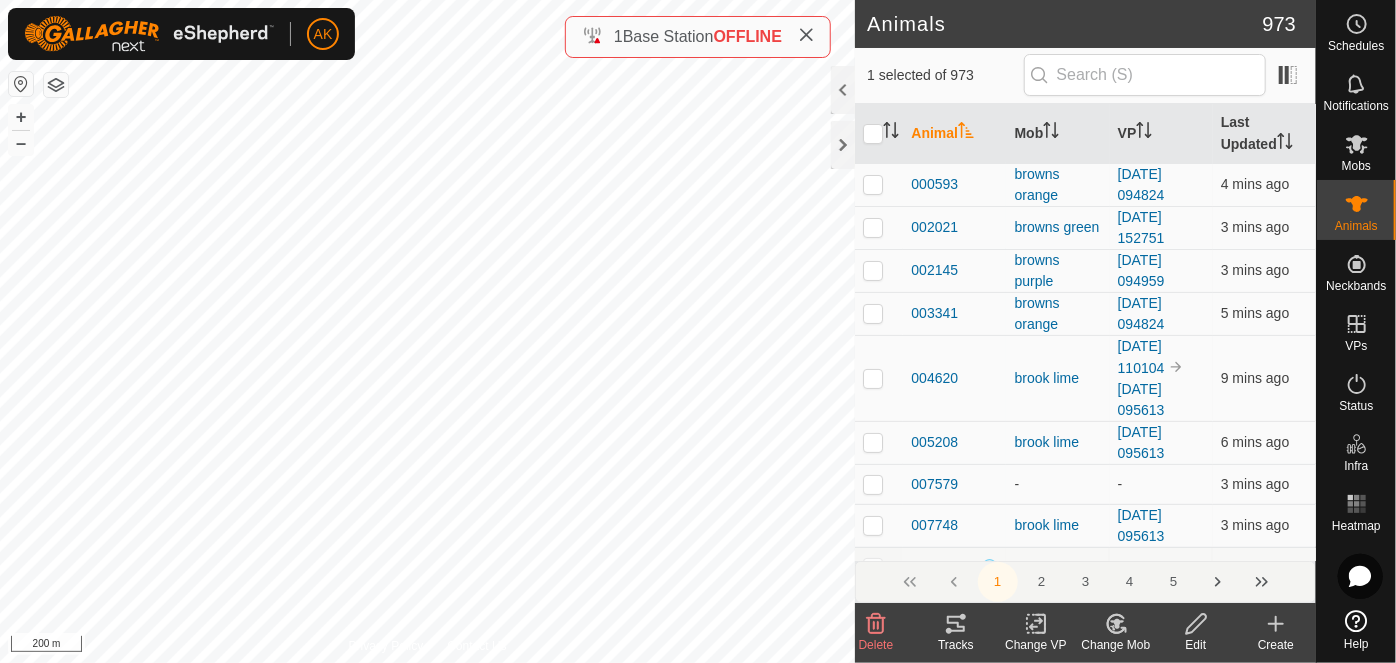 click 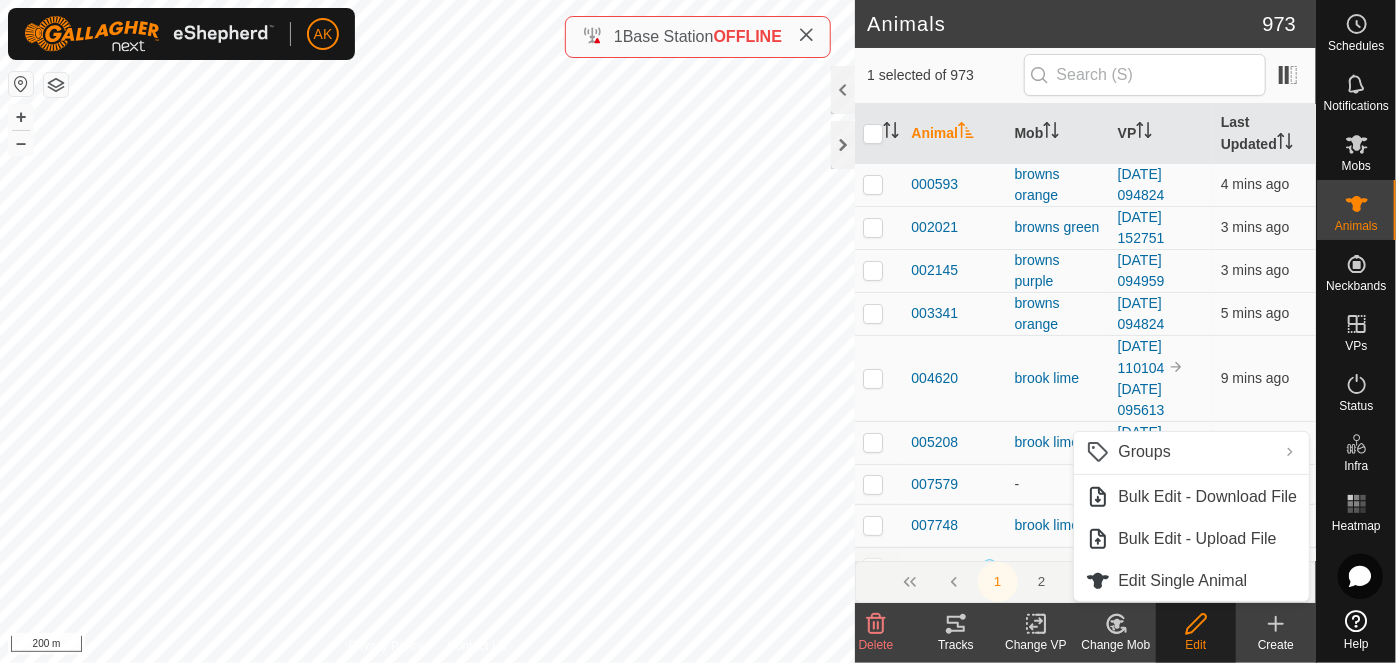 click 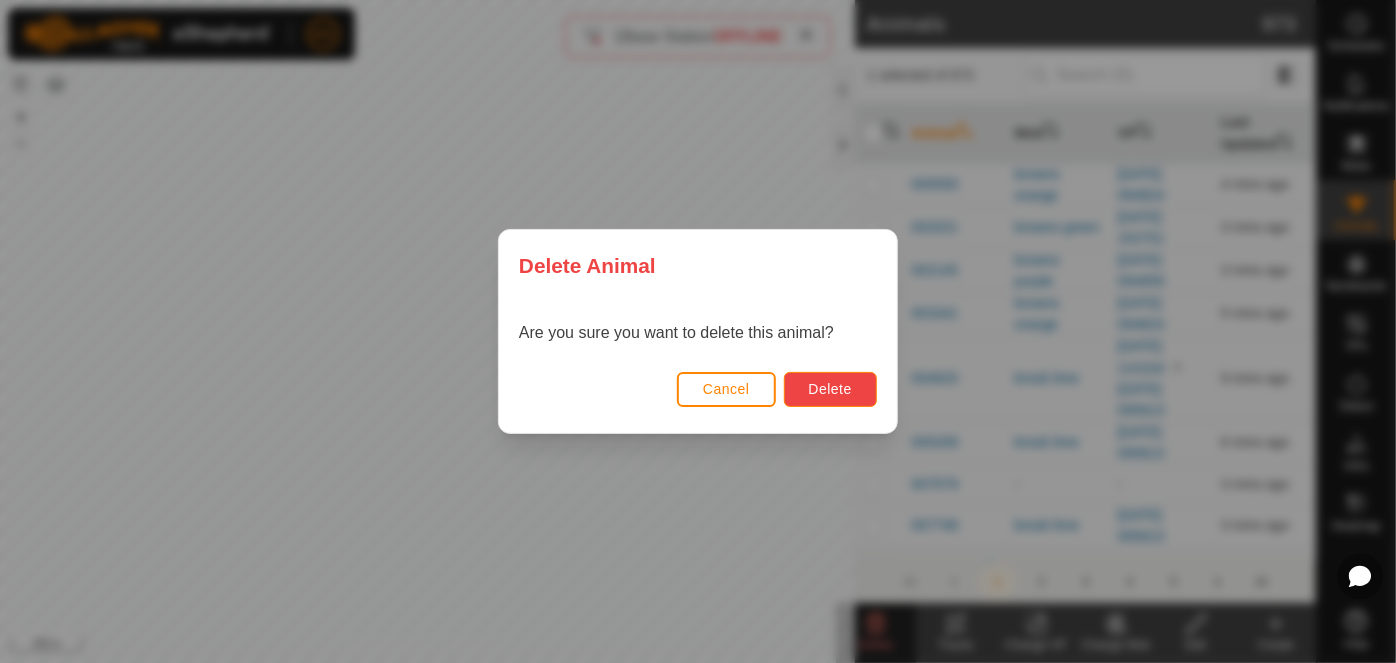 click on "Delete" at bounding box center [830, 389] 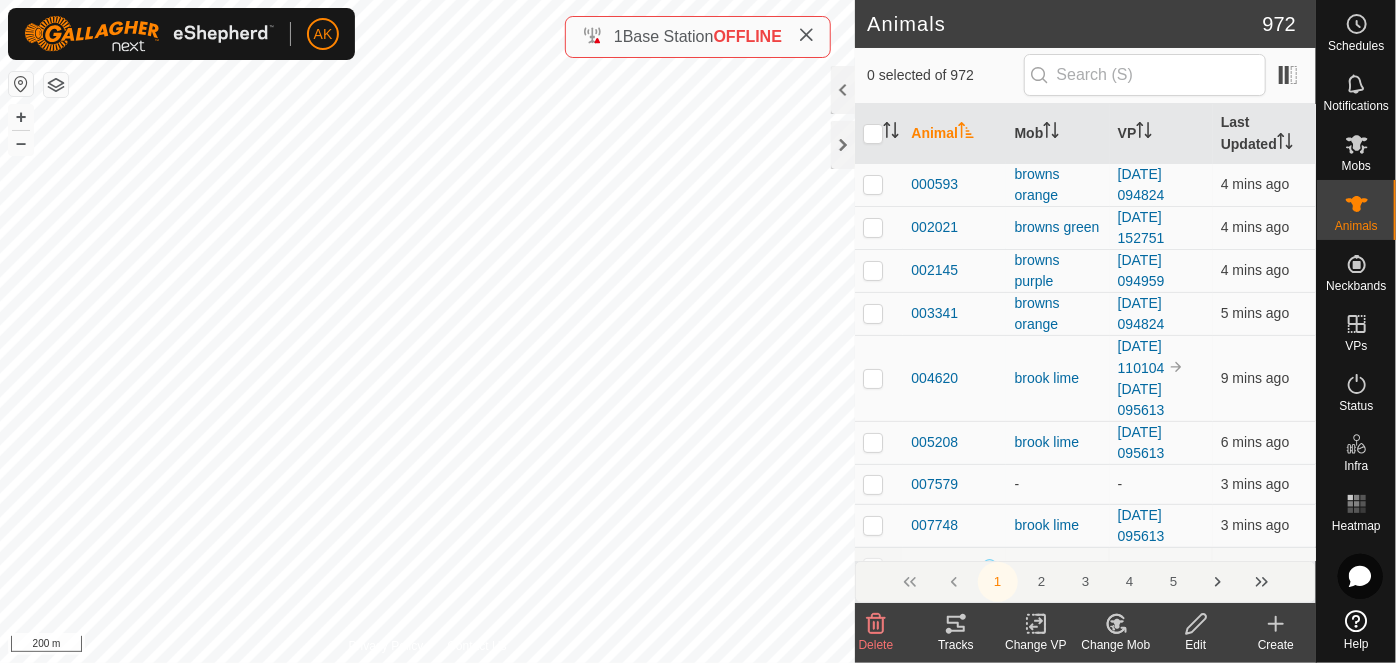click 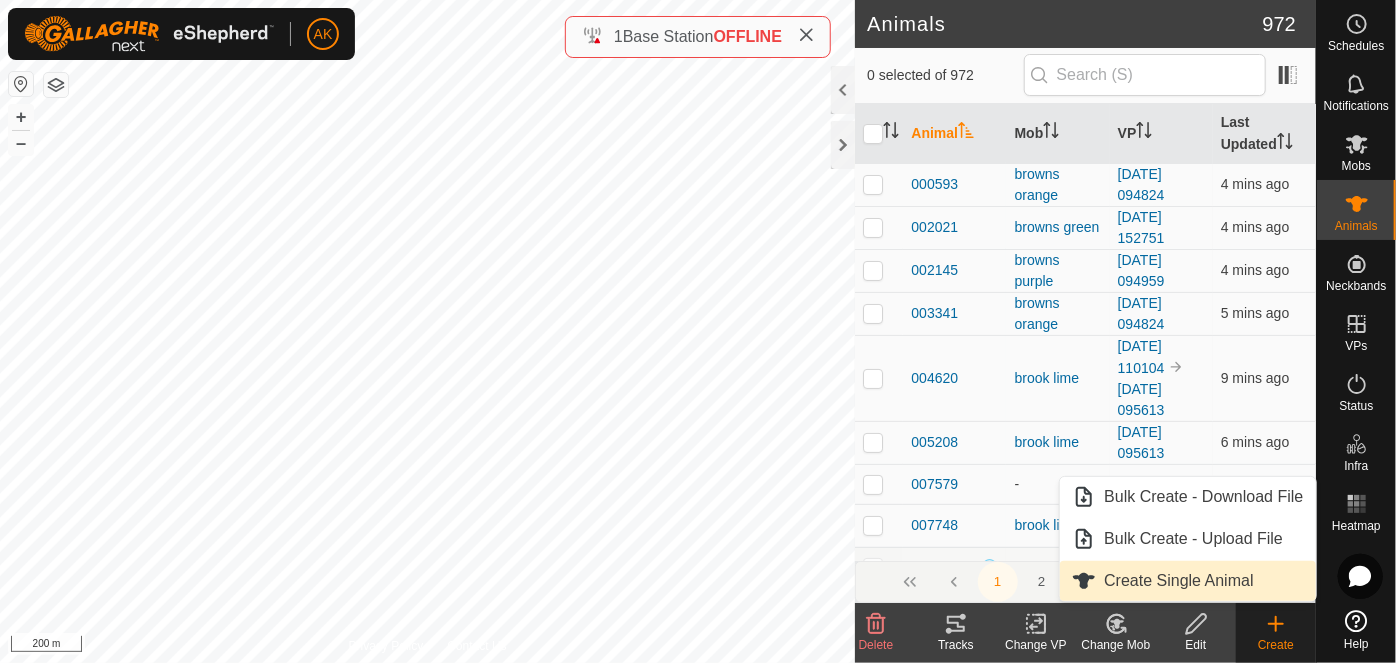 click on "Create Single Animal" at bounding box center [1187, 581] 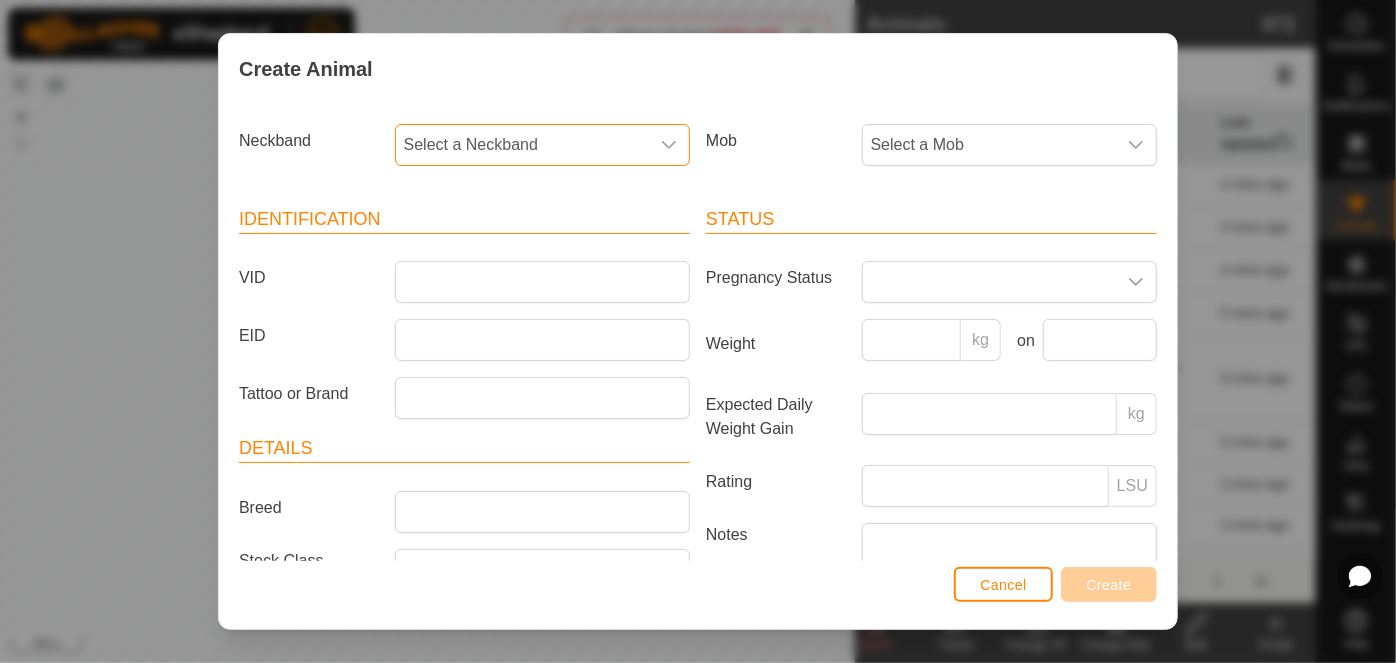 click on "Select a Neckband" at bounding box center [522, 145] 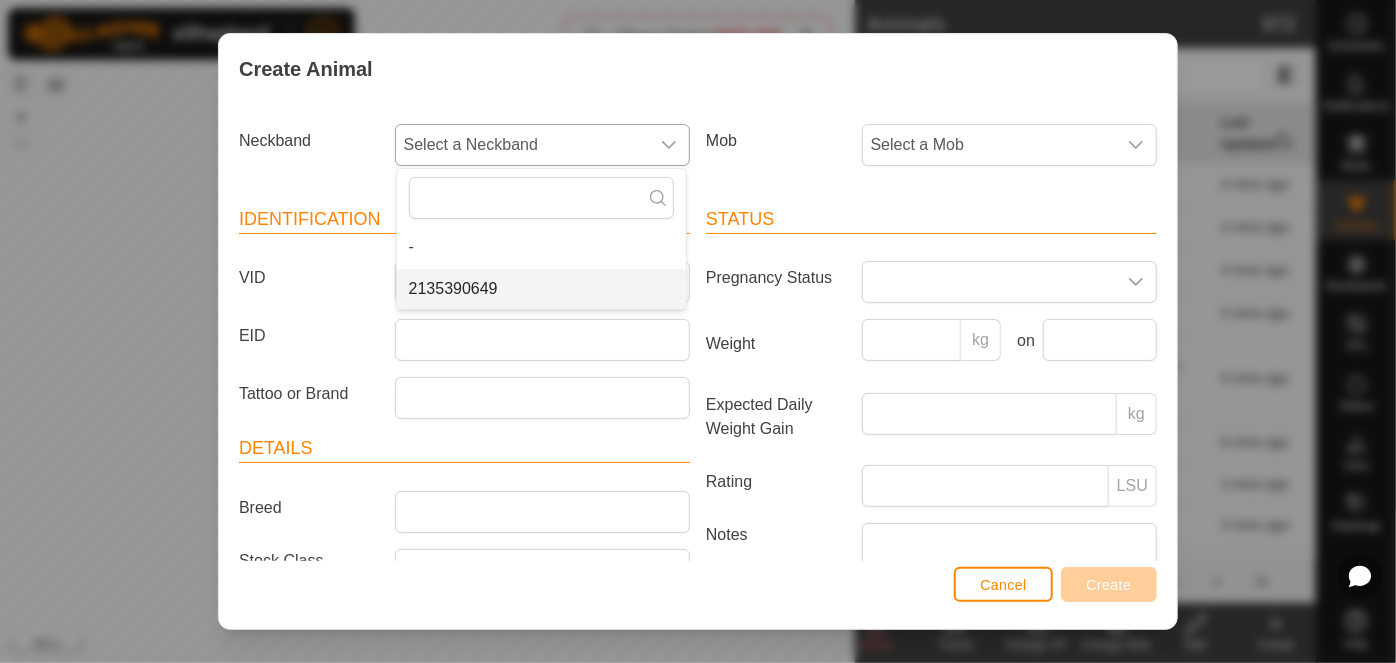 click on "2135390649" at bounding box center [541, 289] 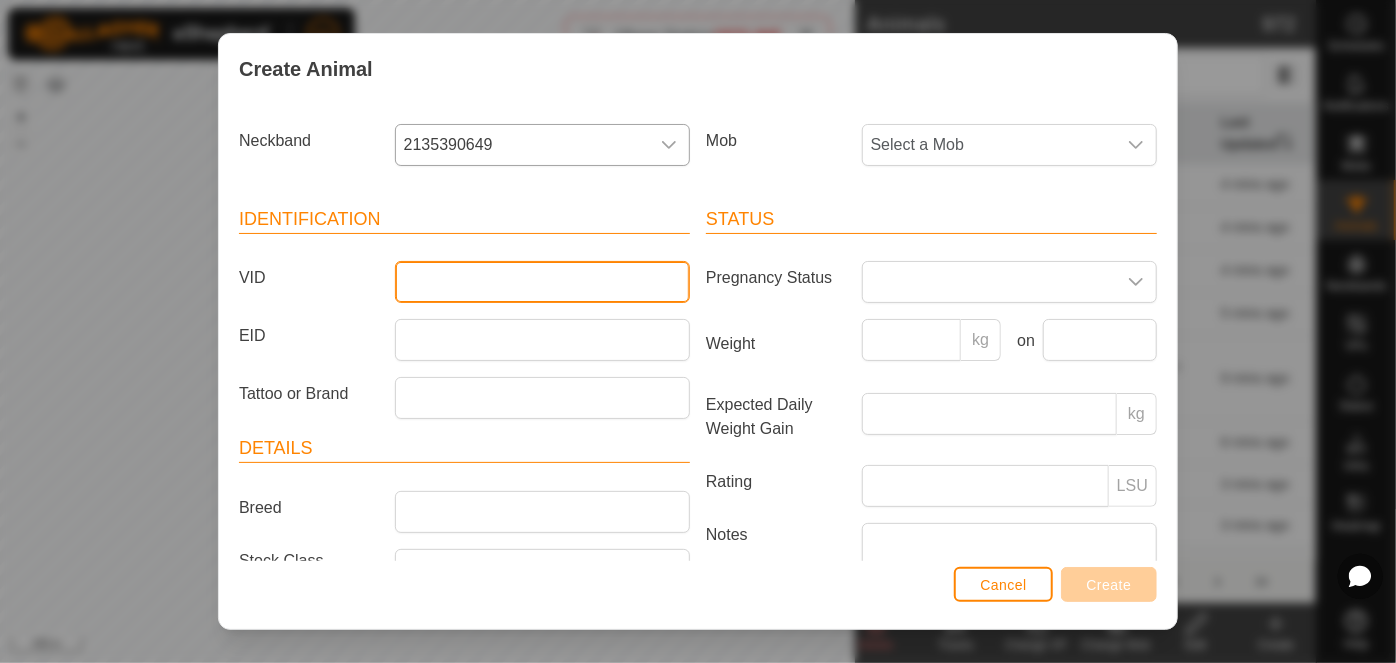 click on "VID" at bounding box center (542, 282) 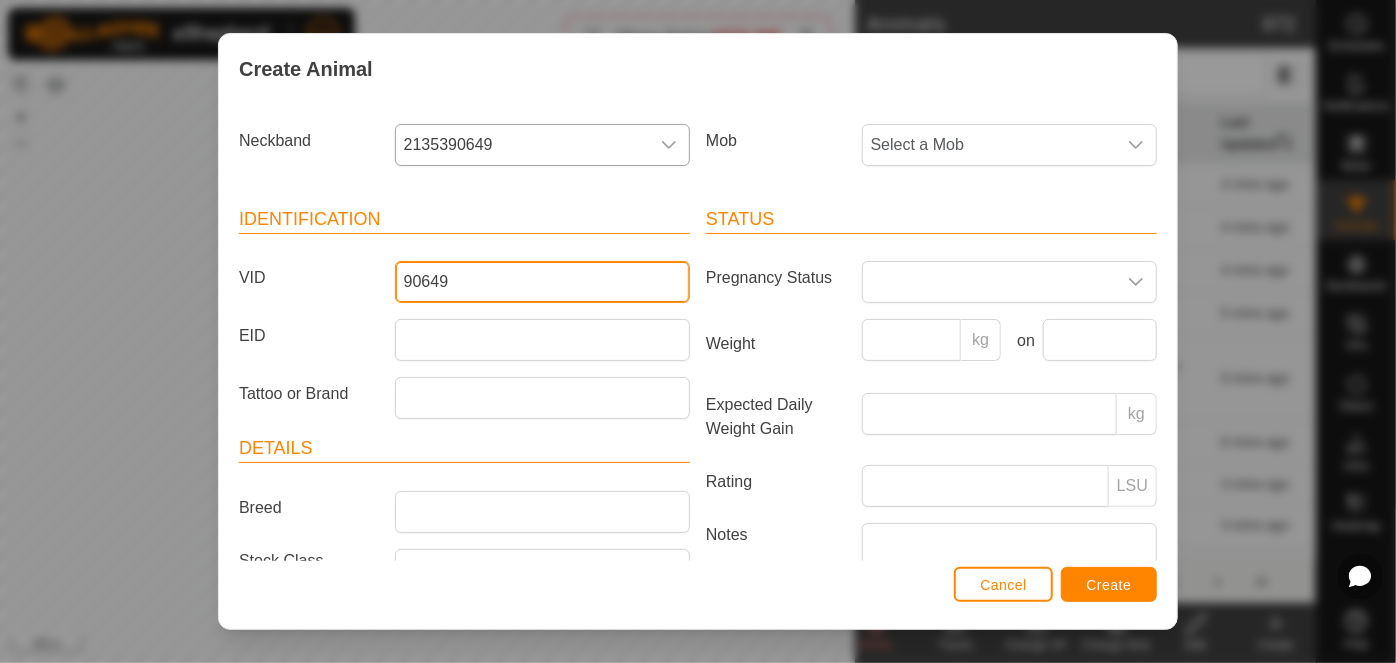 type on "90649" 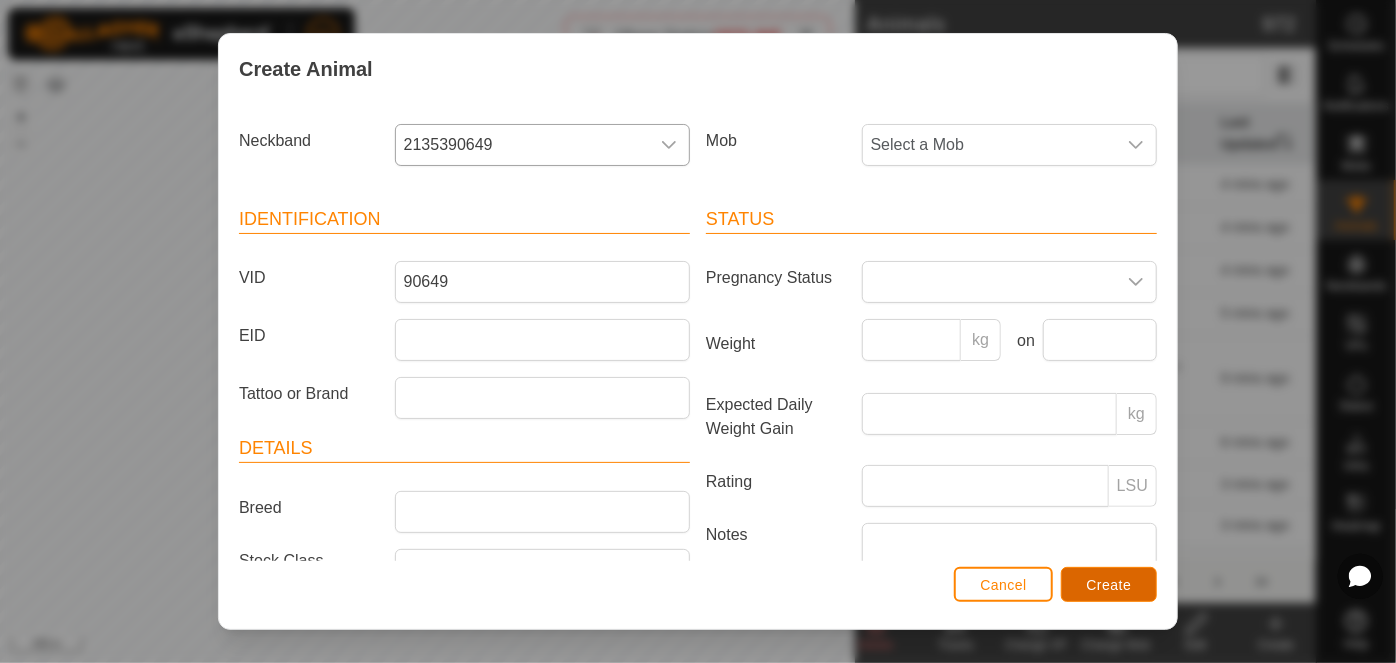 click on "Create" at bounding box center (1109, 585) 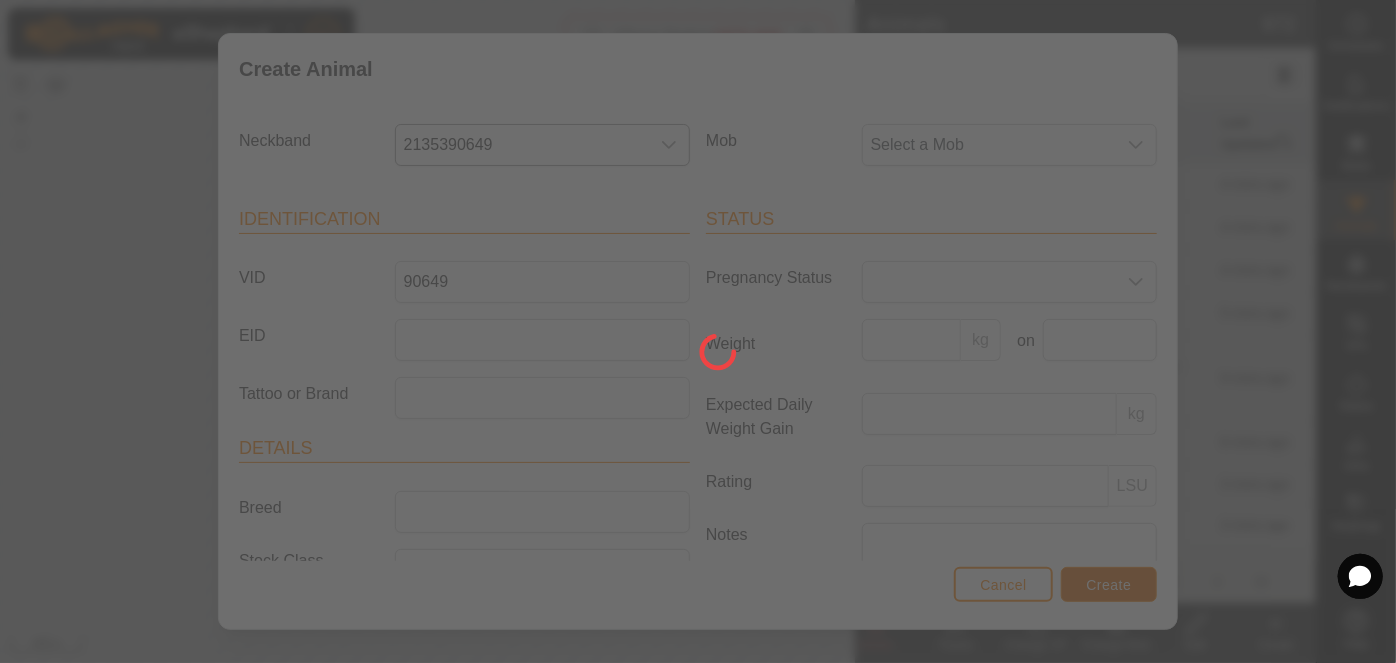 type 